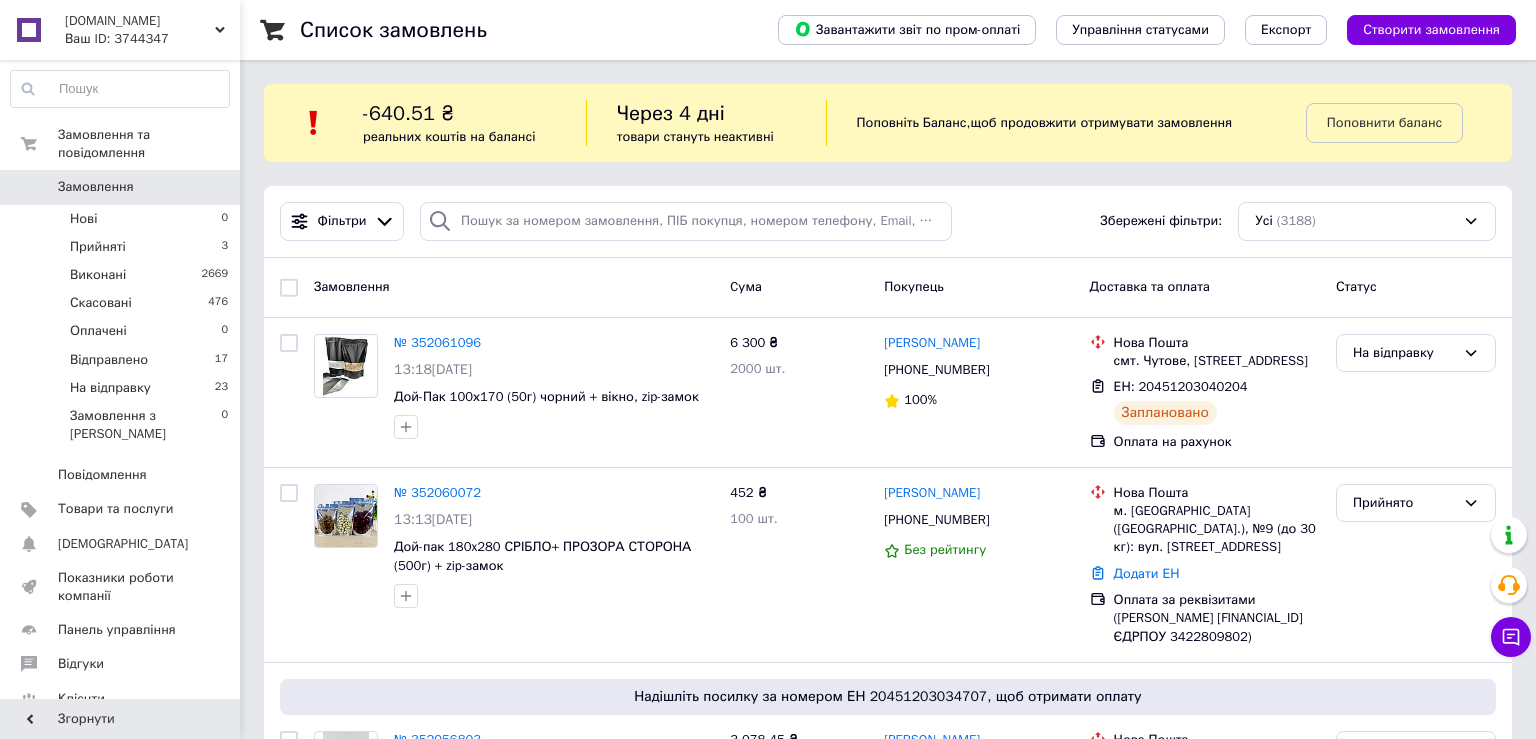 scroll, scrollTop: 0, scrollLeft: 0, axis: both 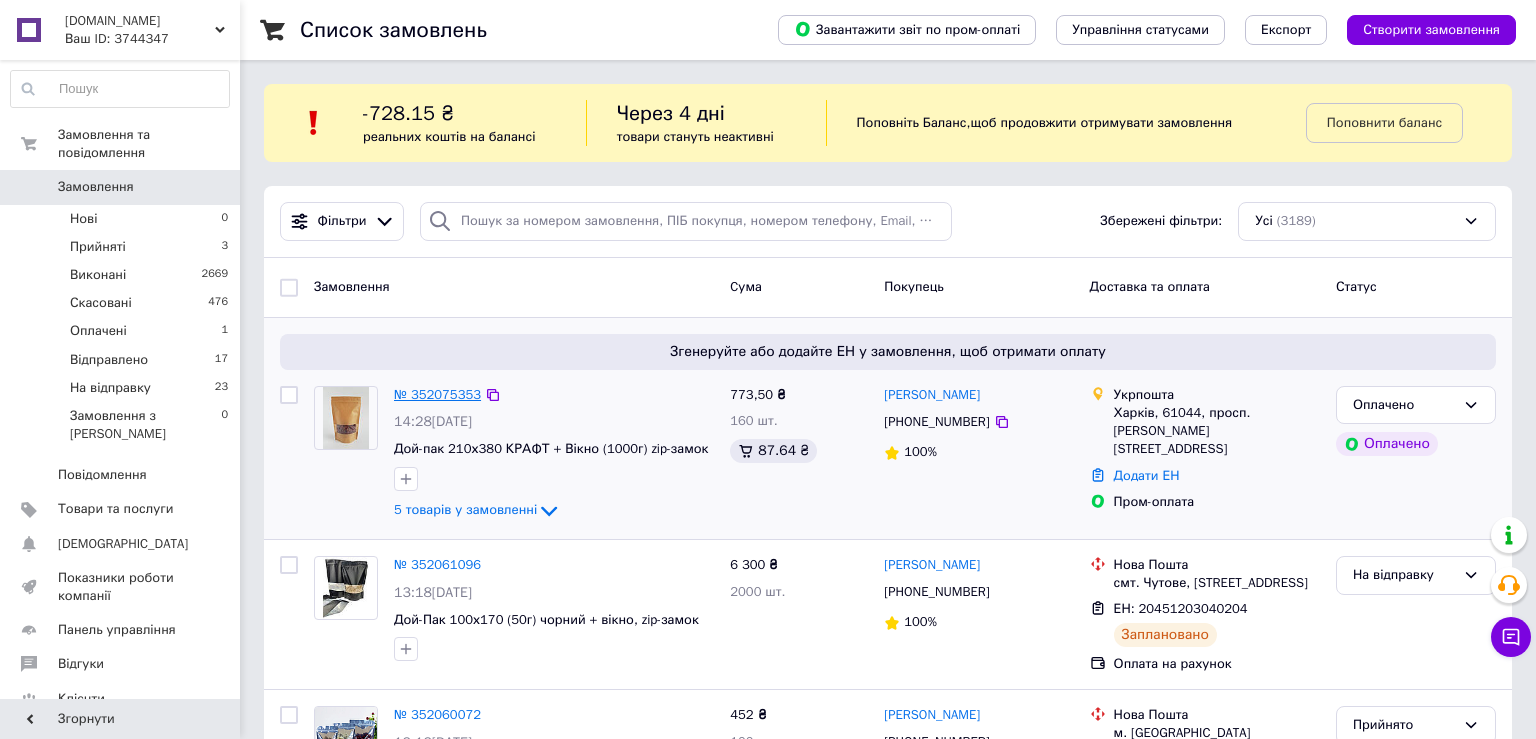 click on "№ 352075353" at bounding box center (437, 394) 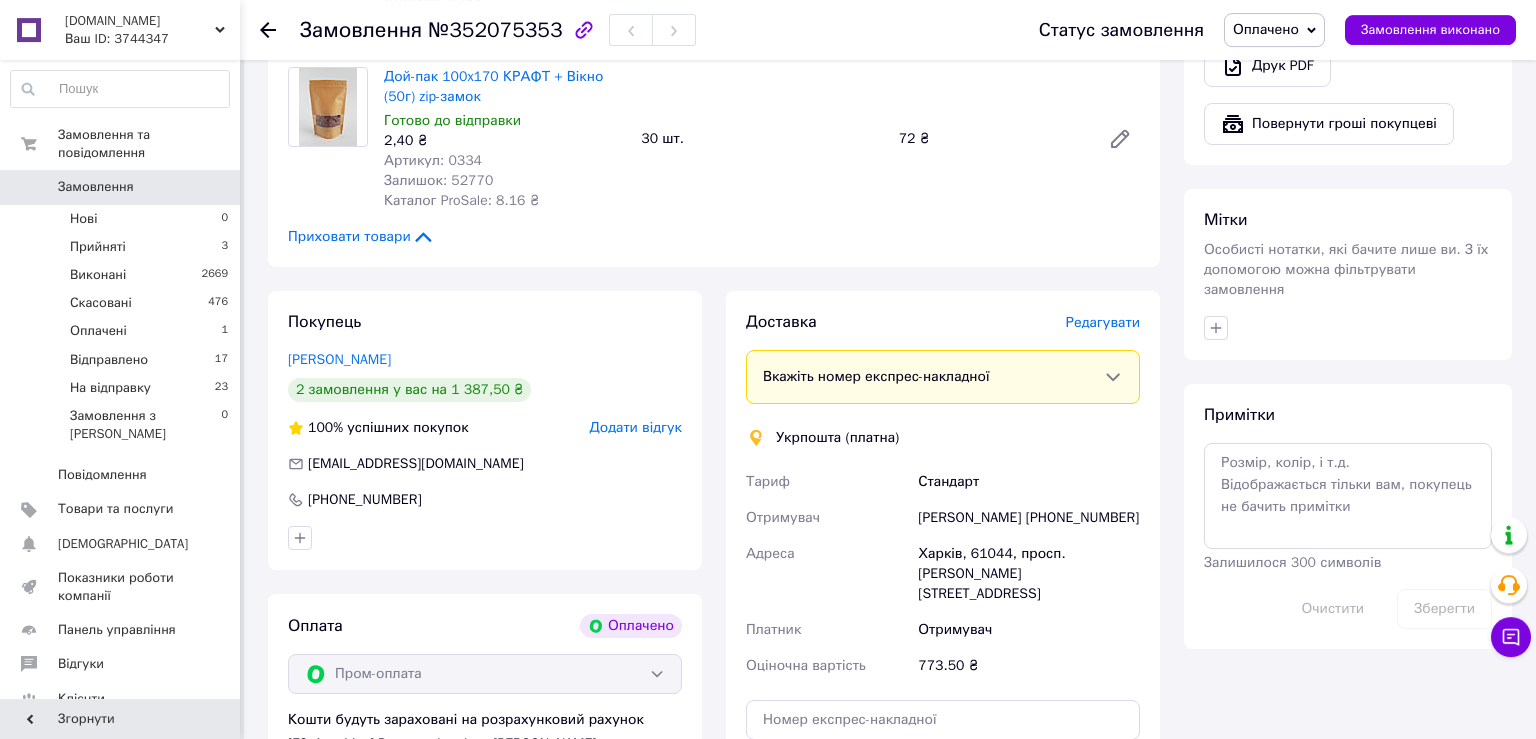 scroll, scrollTop: 1056, scrollLeft: 0, axis: vertical 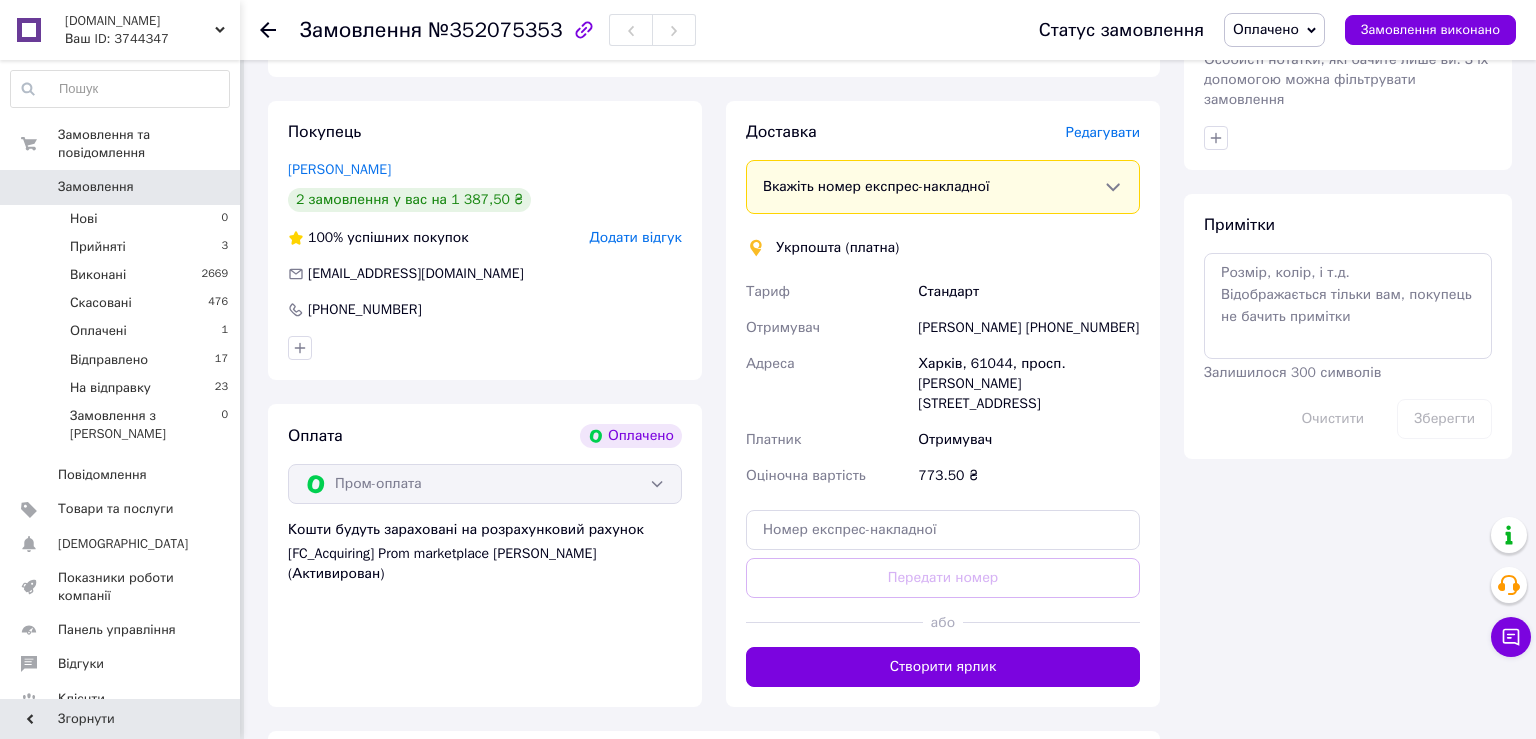 click on "Редагувати" at bounding box center (1103, 132) 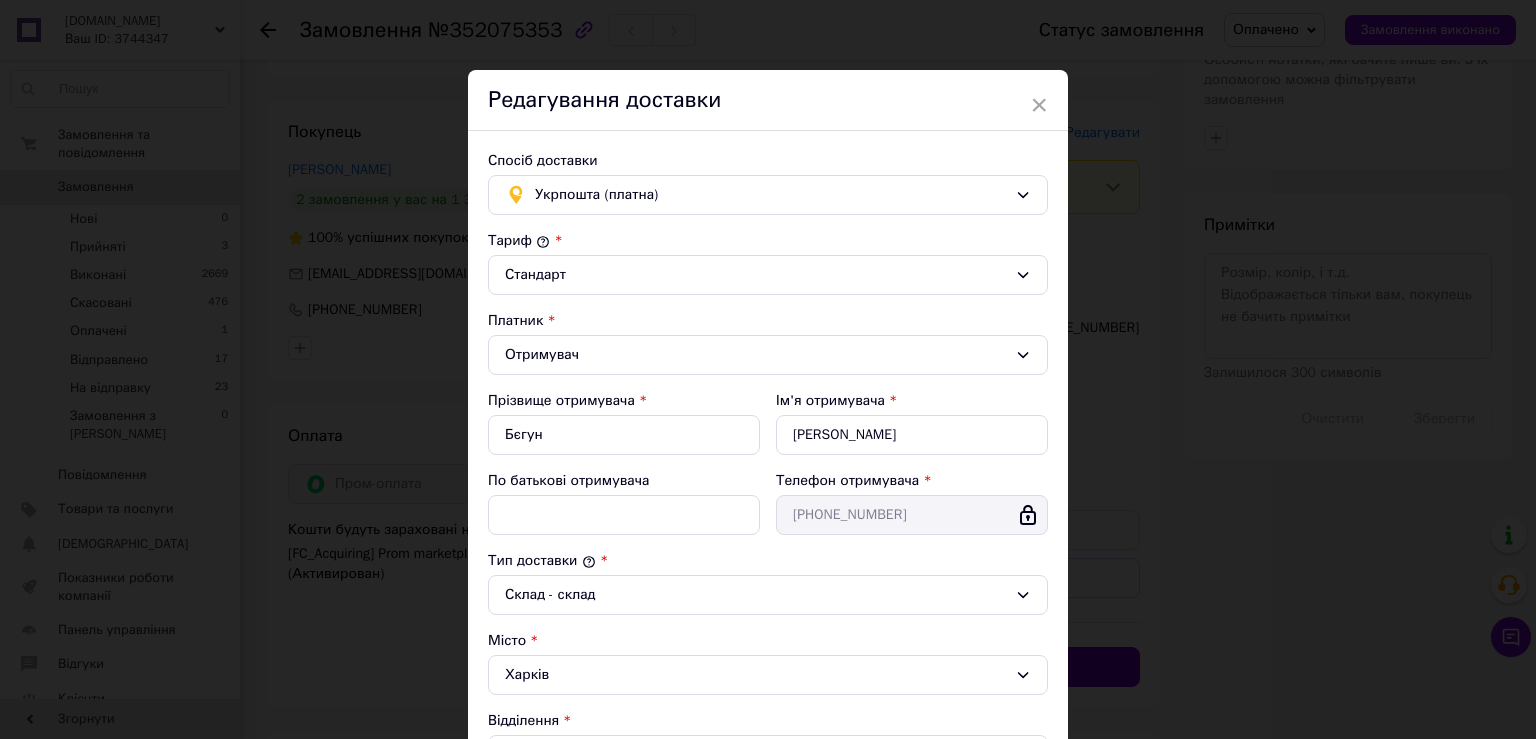 scroll, scrollTop: 442, scrollLeft: 0, axis: vertical 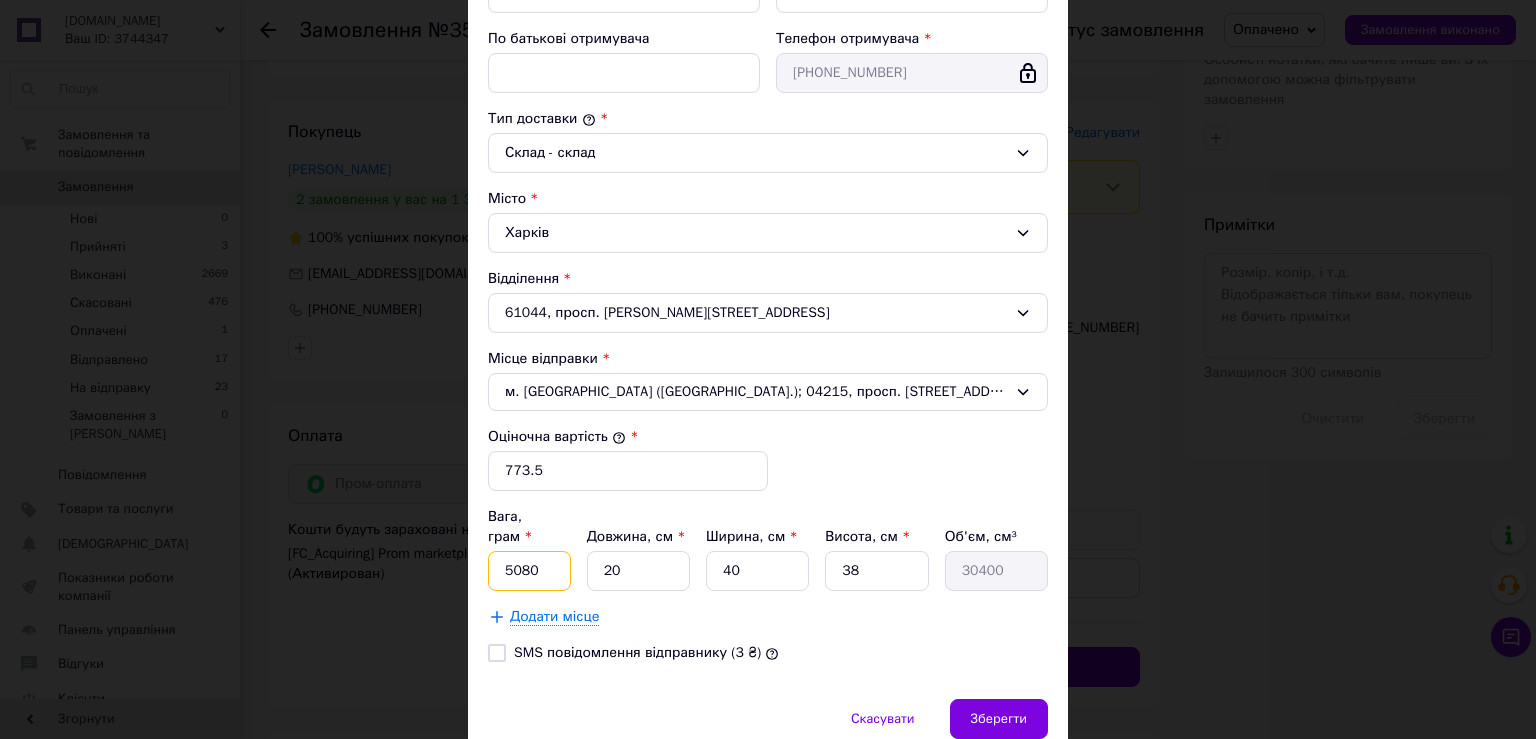 drag, startPoint x: 557, startPoint y: 548, endPoint x: 458, endPoint y: 555, distance: 99.24717 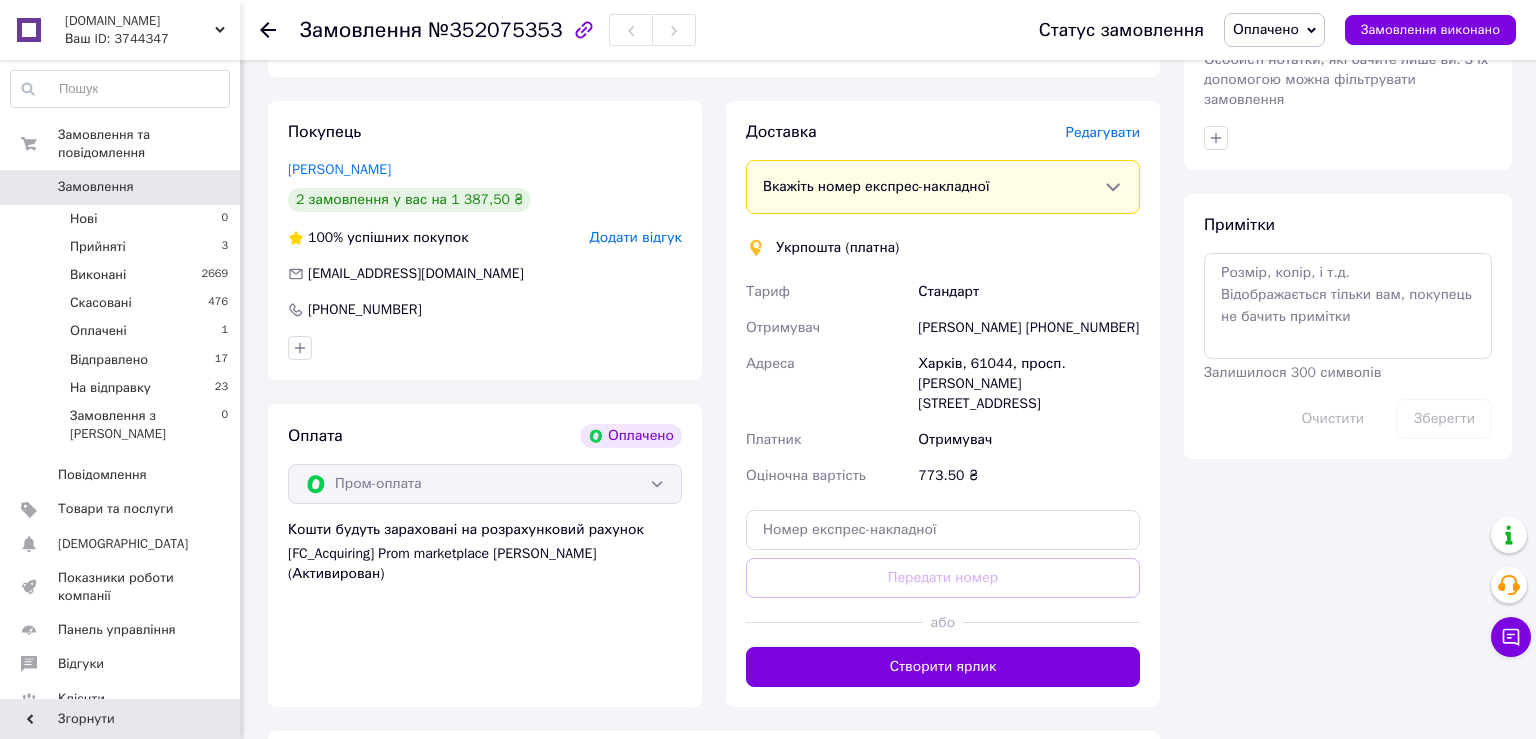 click on "Редагувати" at bounding box center [1103, 132] 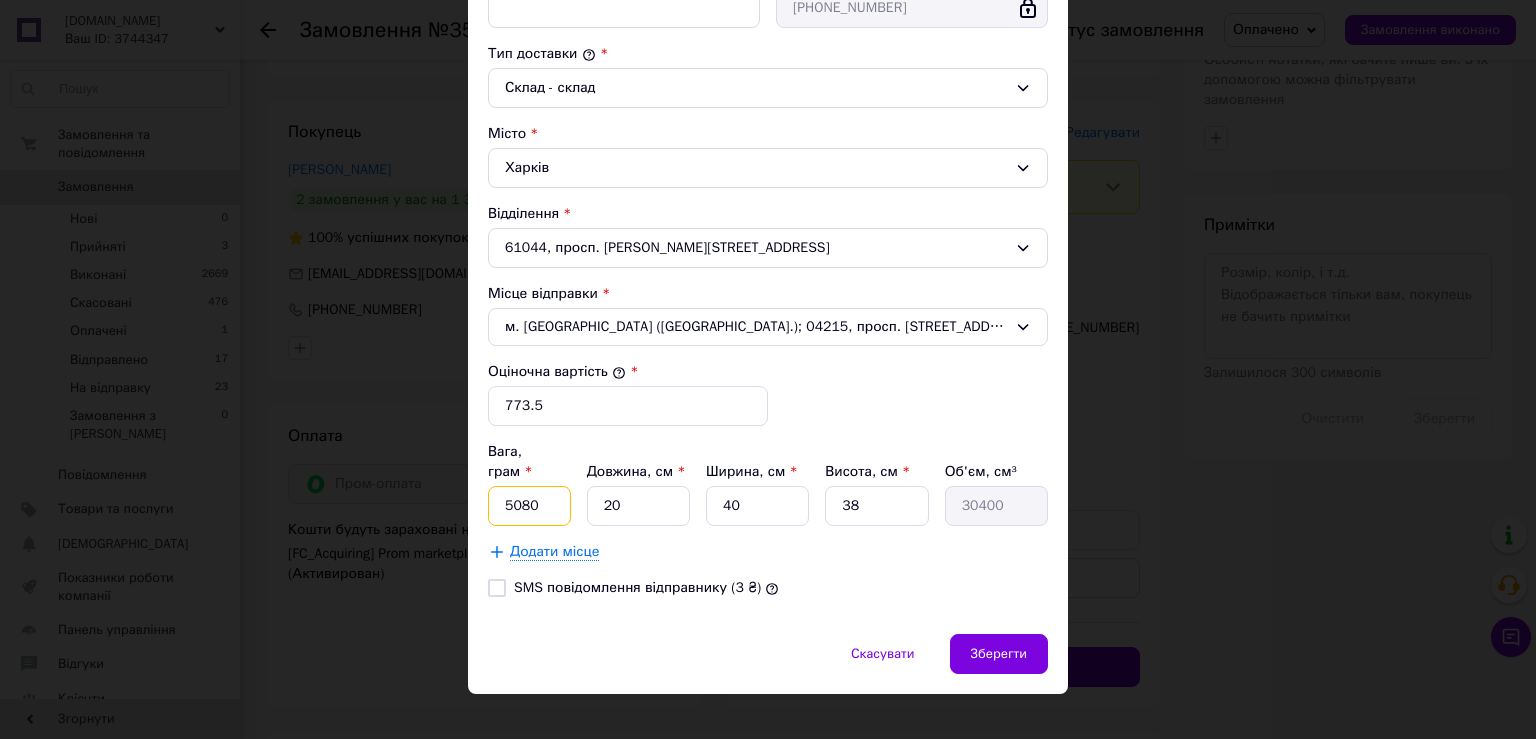 click on "5080" at bounding box center [529, 506] 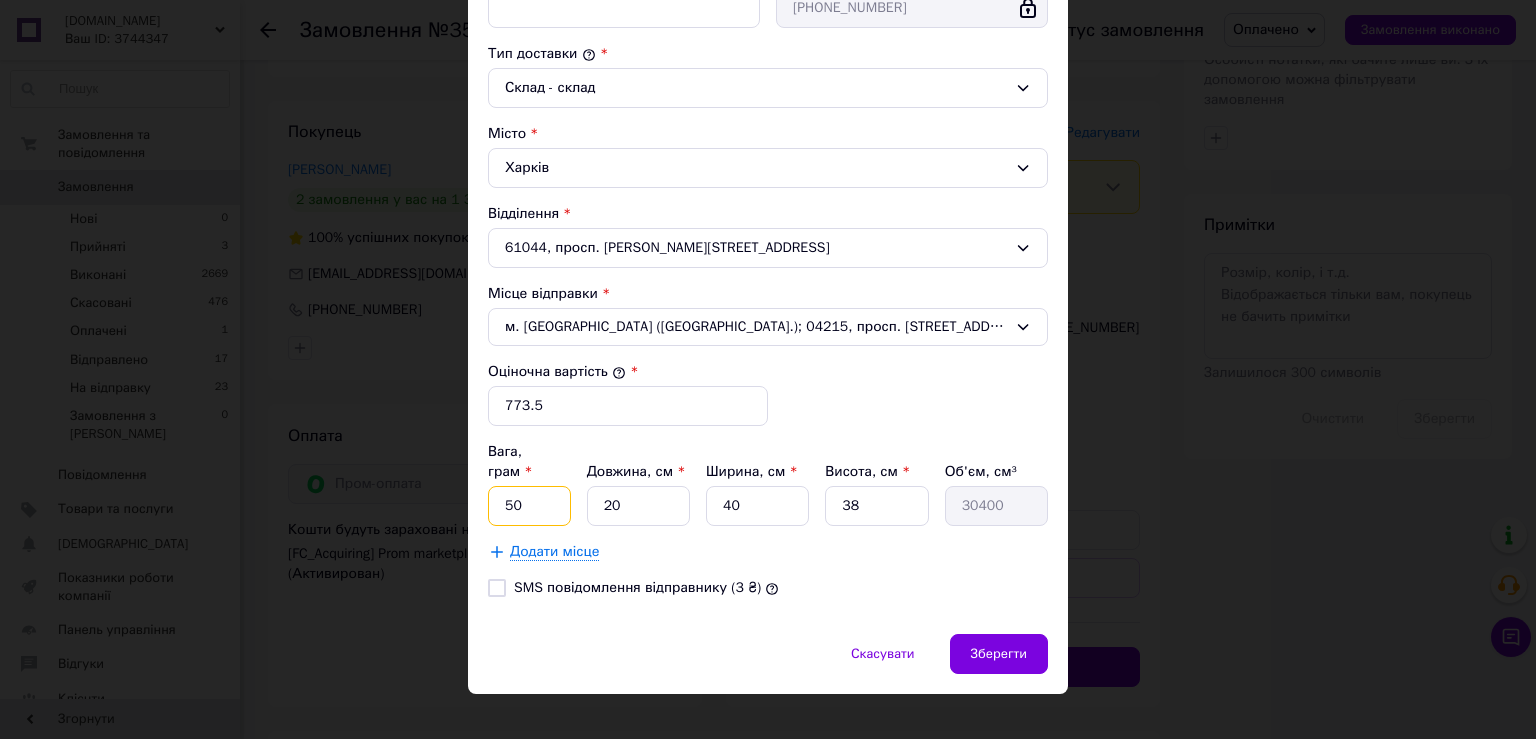 type on "5" 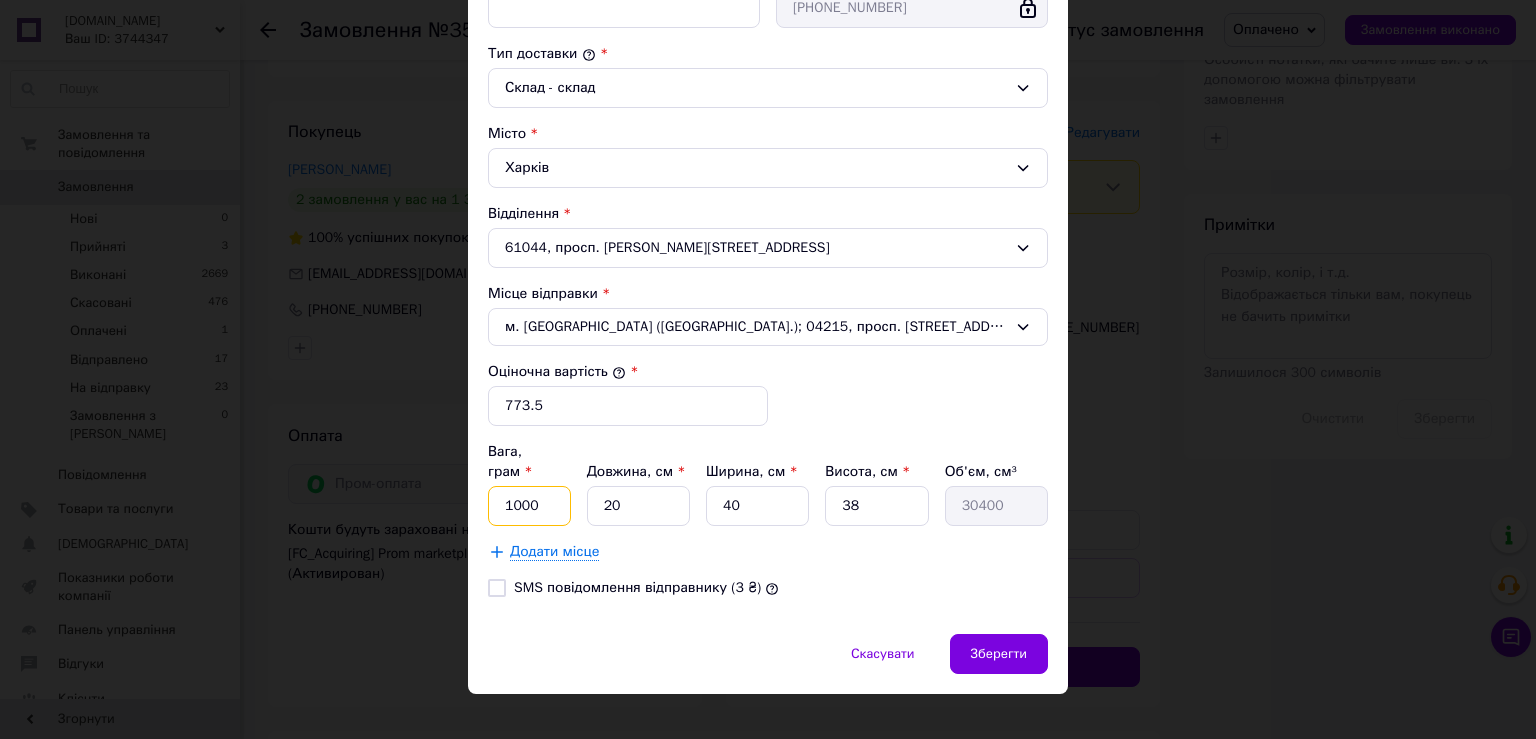 type on "1000" 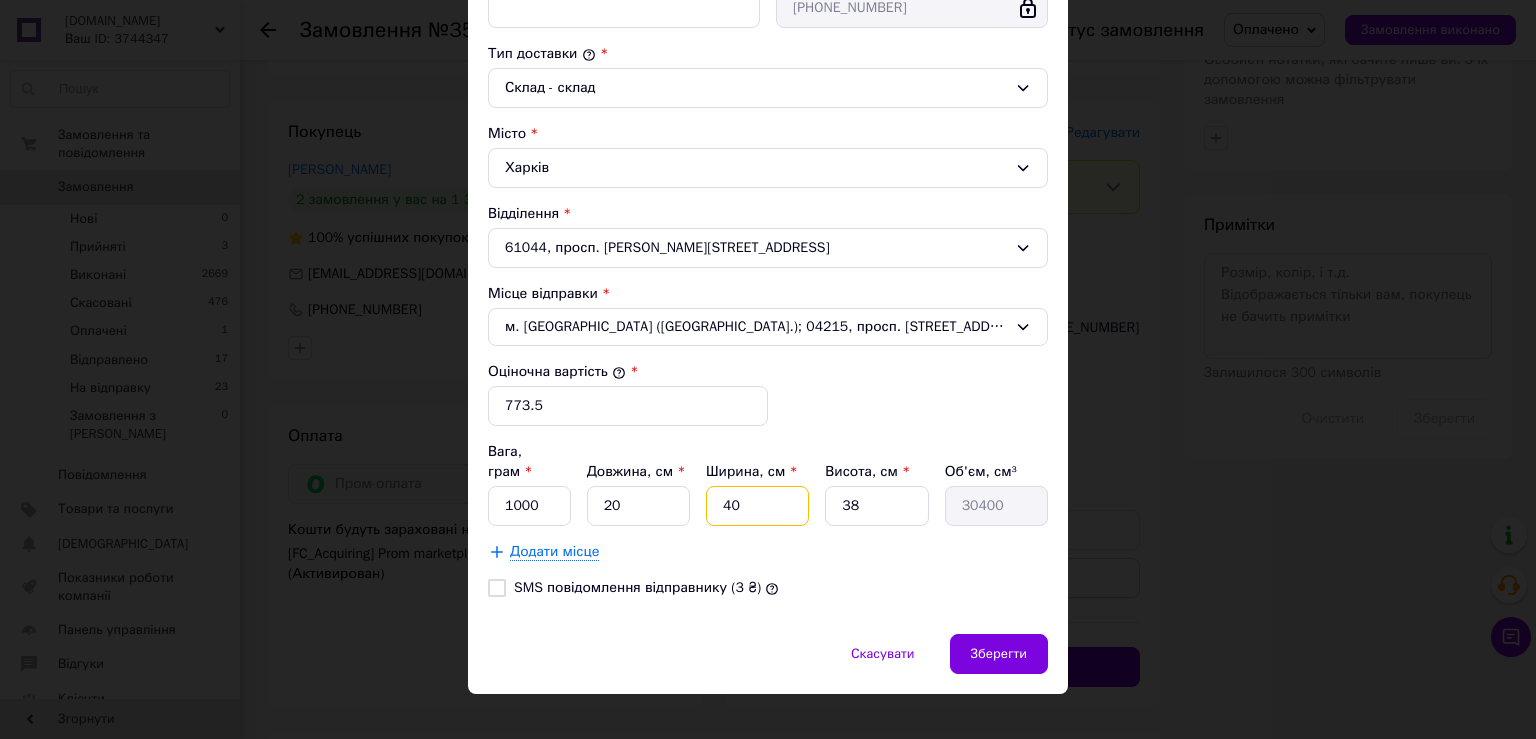 click on "40" at bounding box center [757, 506] 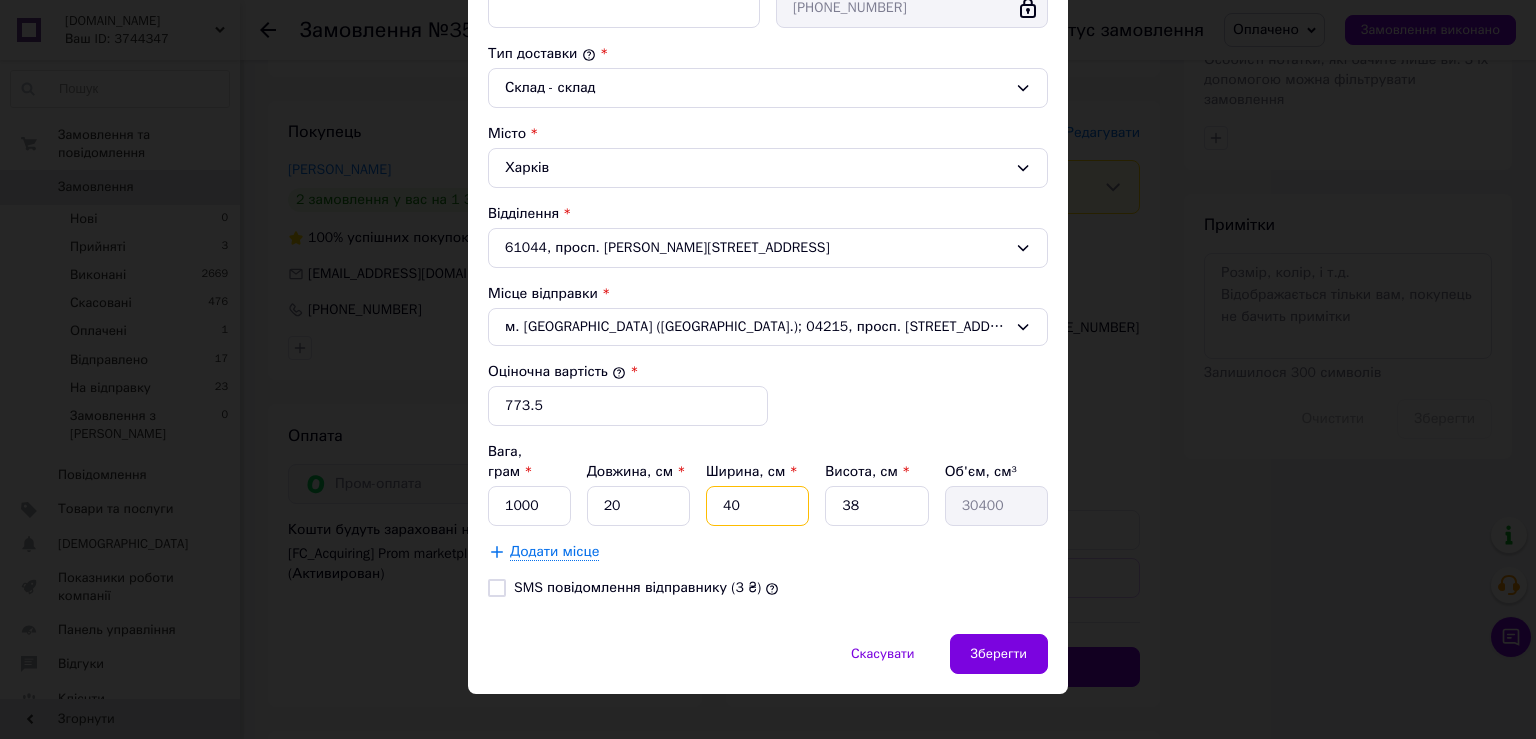 type on "3040" 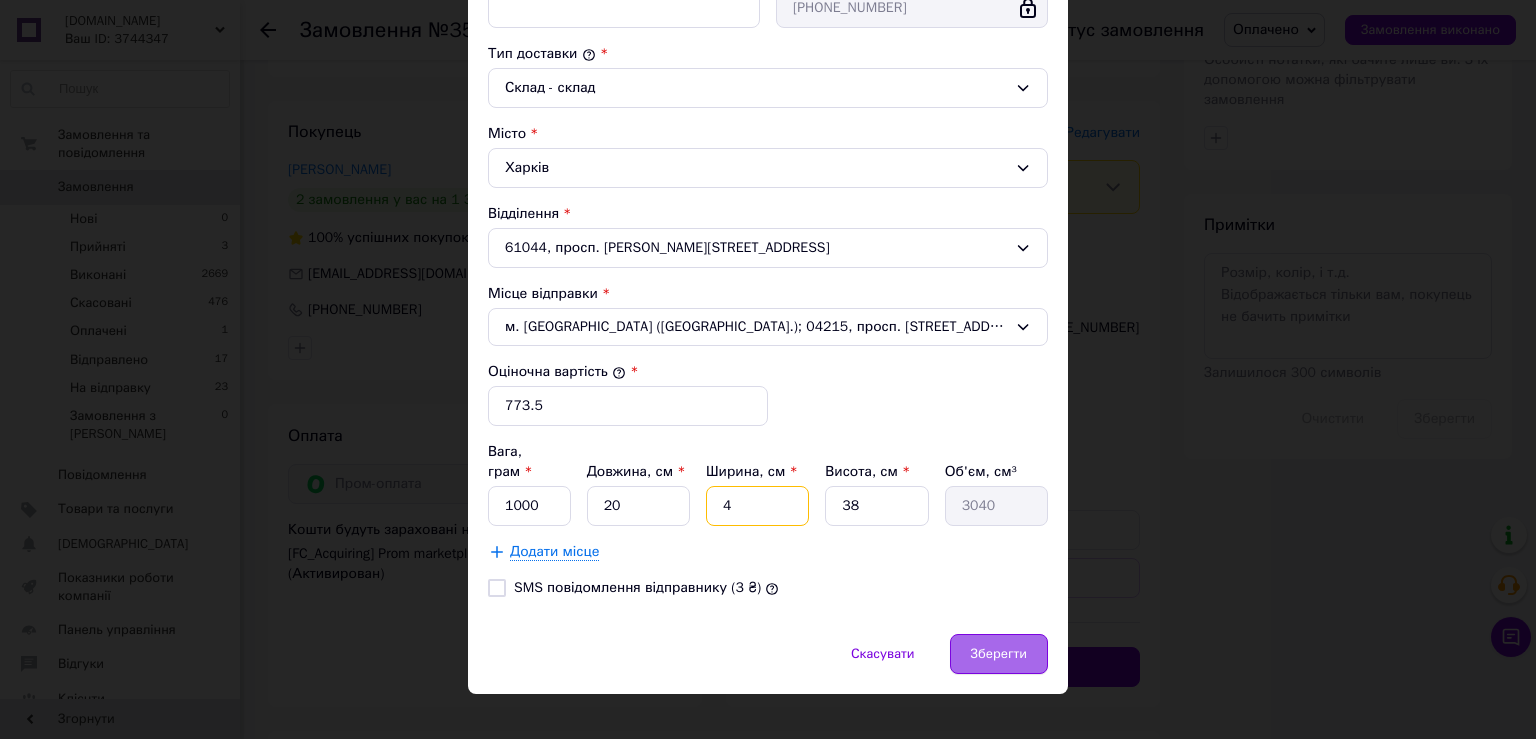 type on "4" 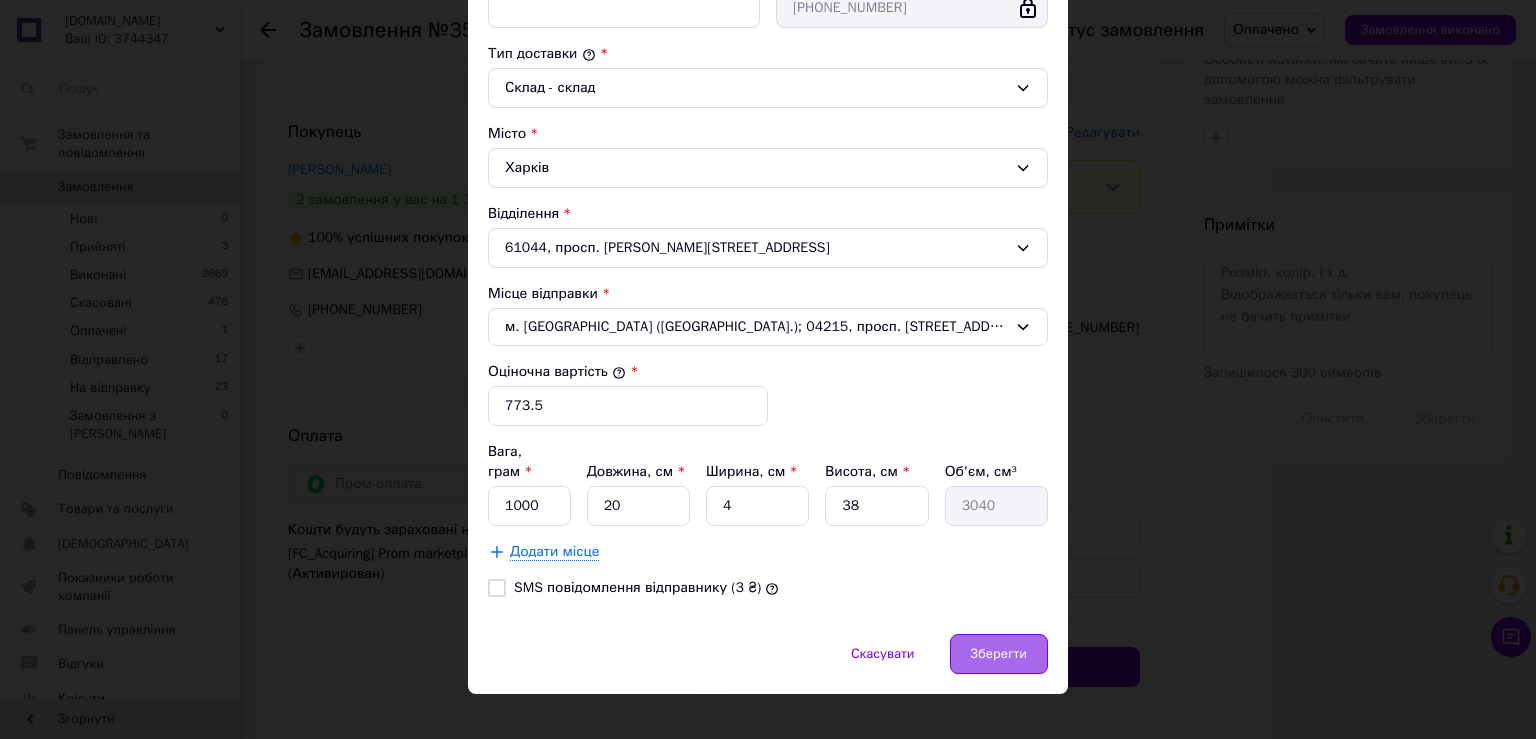 click on "Зберегти" at bounding box center [999, 654] 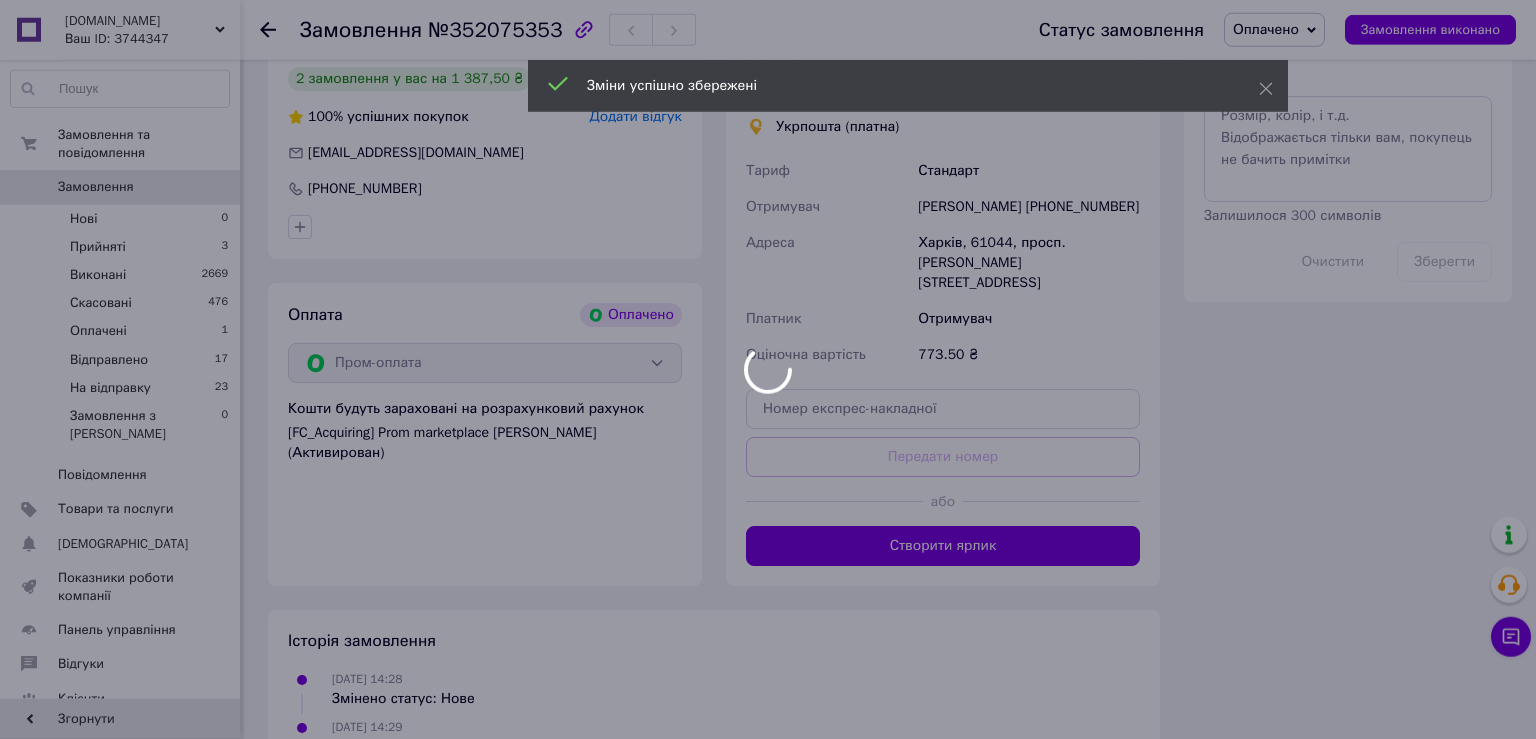 scroll, scrollTop: 1267, scrollLeft: 0, axis: vertical 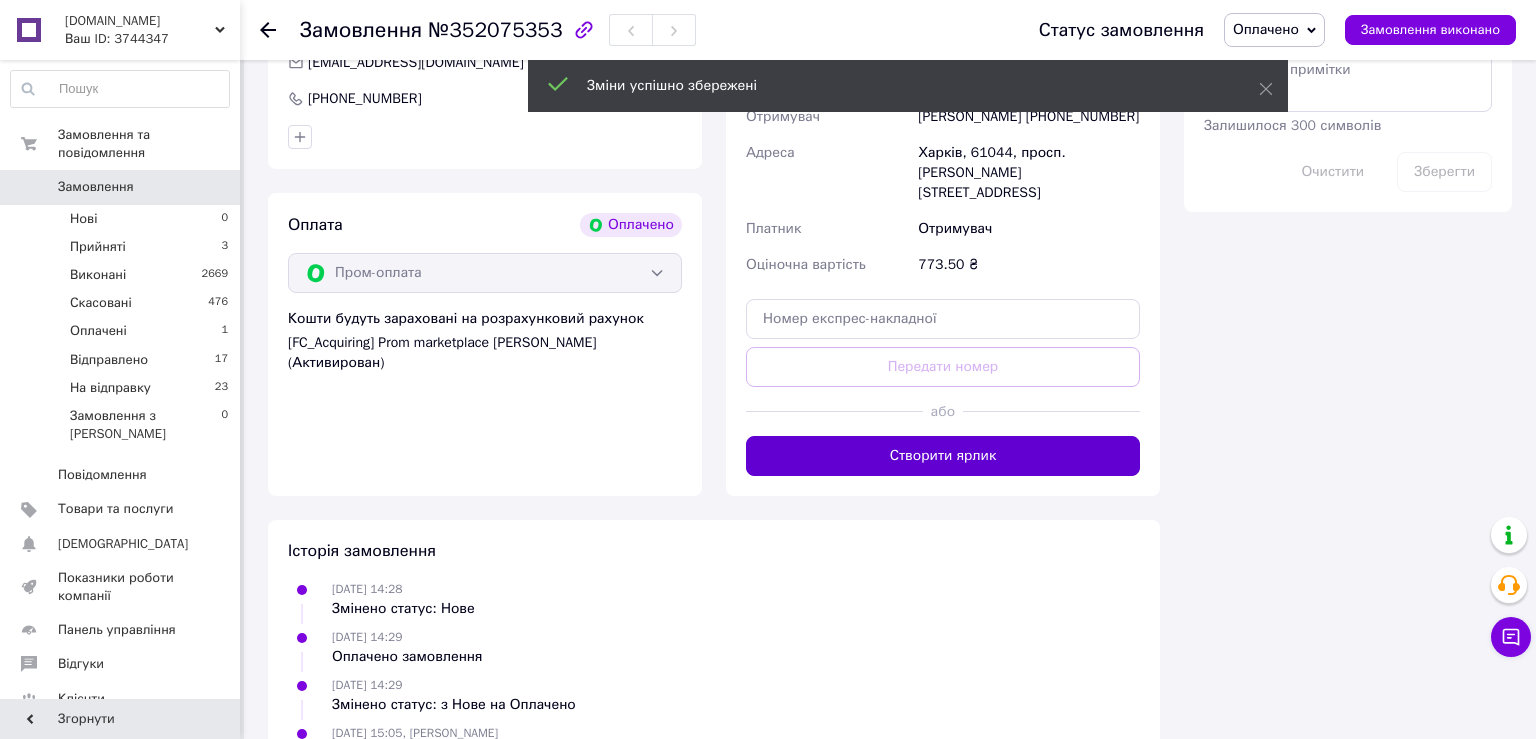 click on "Створити ярлик" at bounding box center (943, 456) 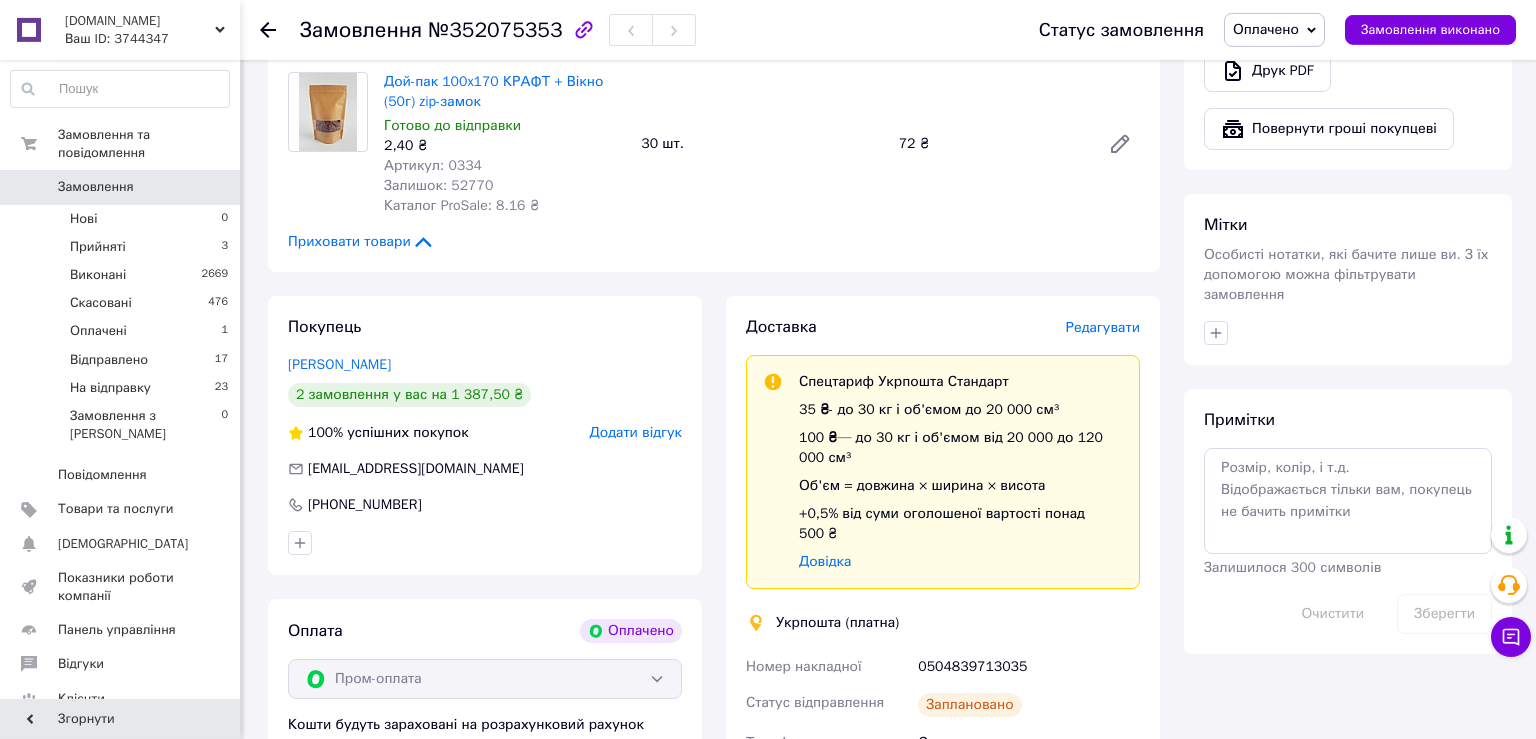 scroll, scrollTop: 739, scrollLeft: 0, axis: vertical 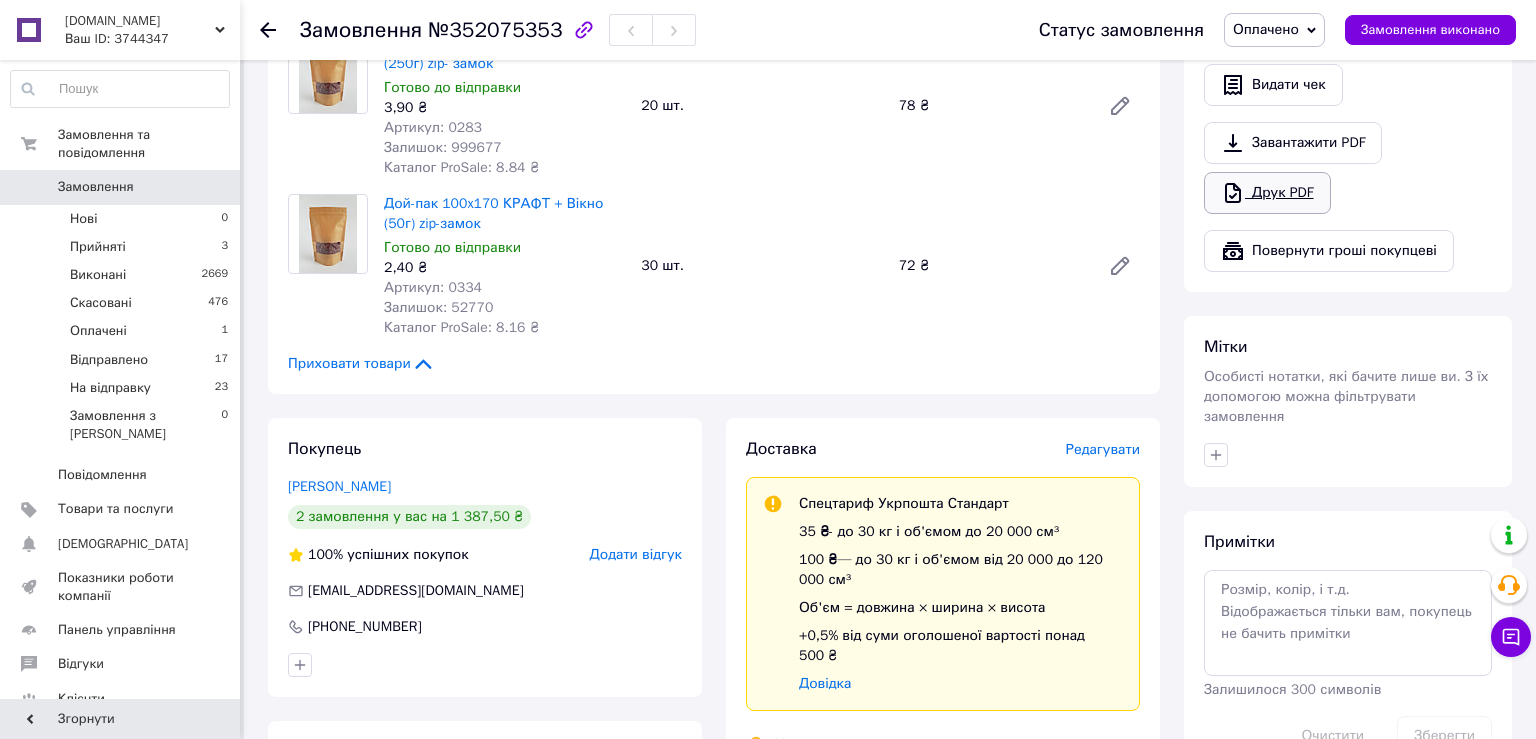 click on "Друк PDF" at bounding box center (1267, 193) 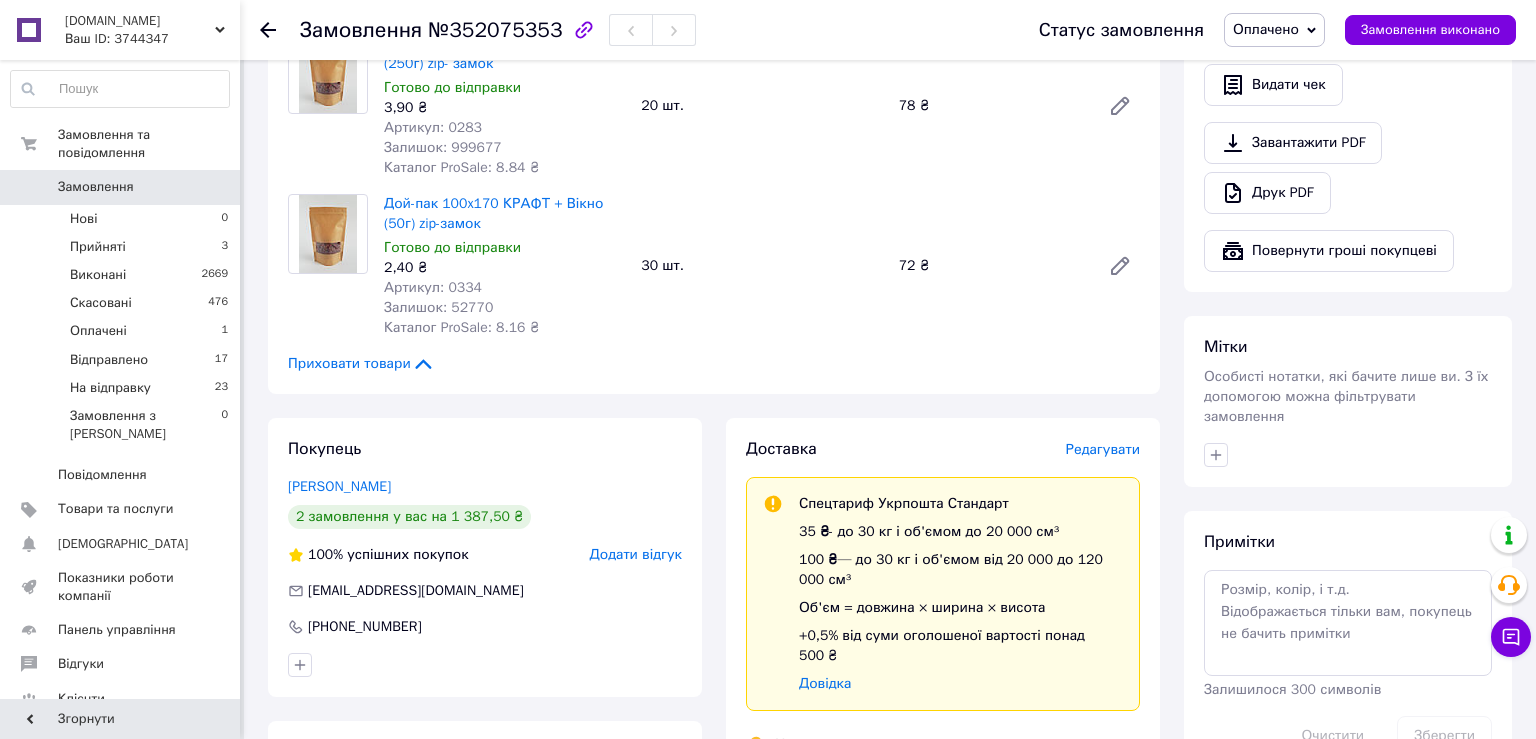 click on "Оплачено" at bounding box center [1266, 29] 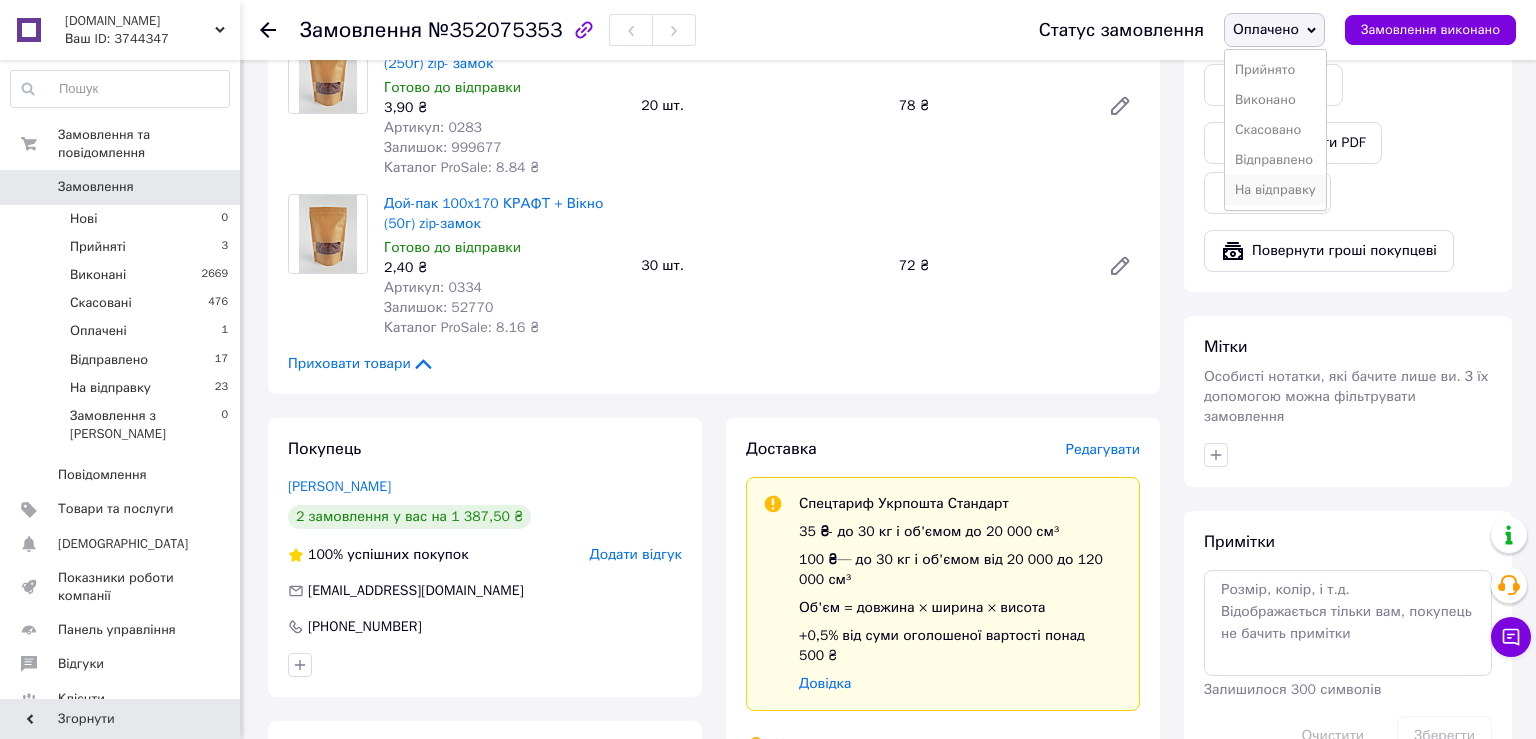 click on "На відправку" at bounding box center (1275, 190) 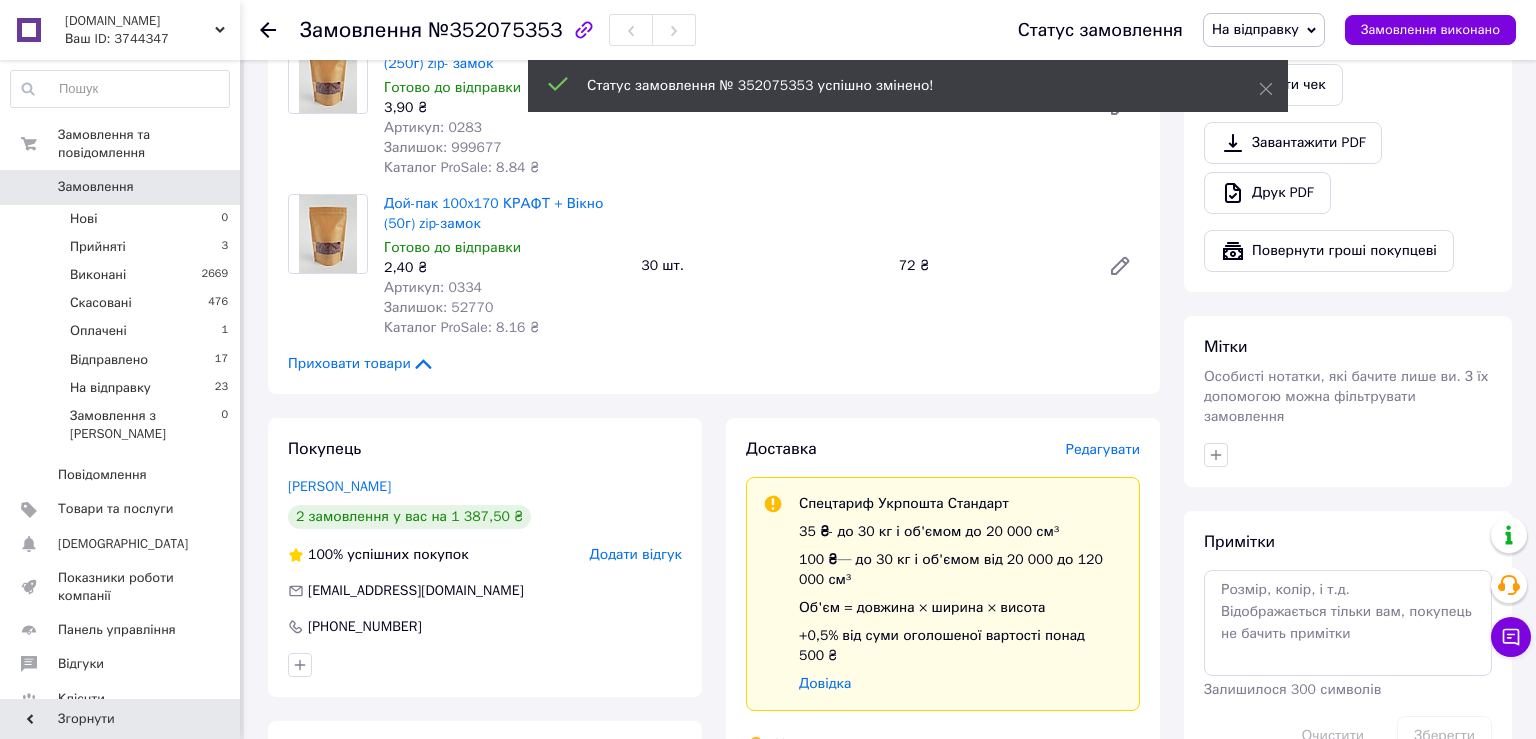 click on "Замовлення" at bounding box center [121, 187] 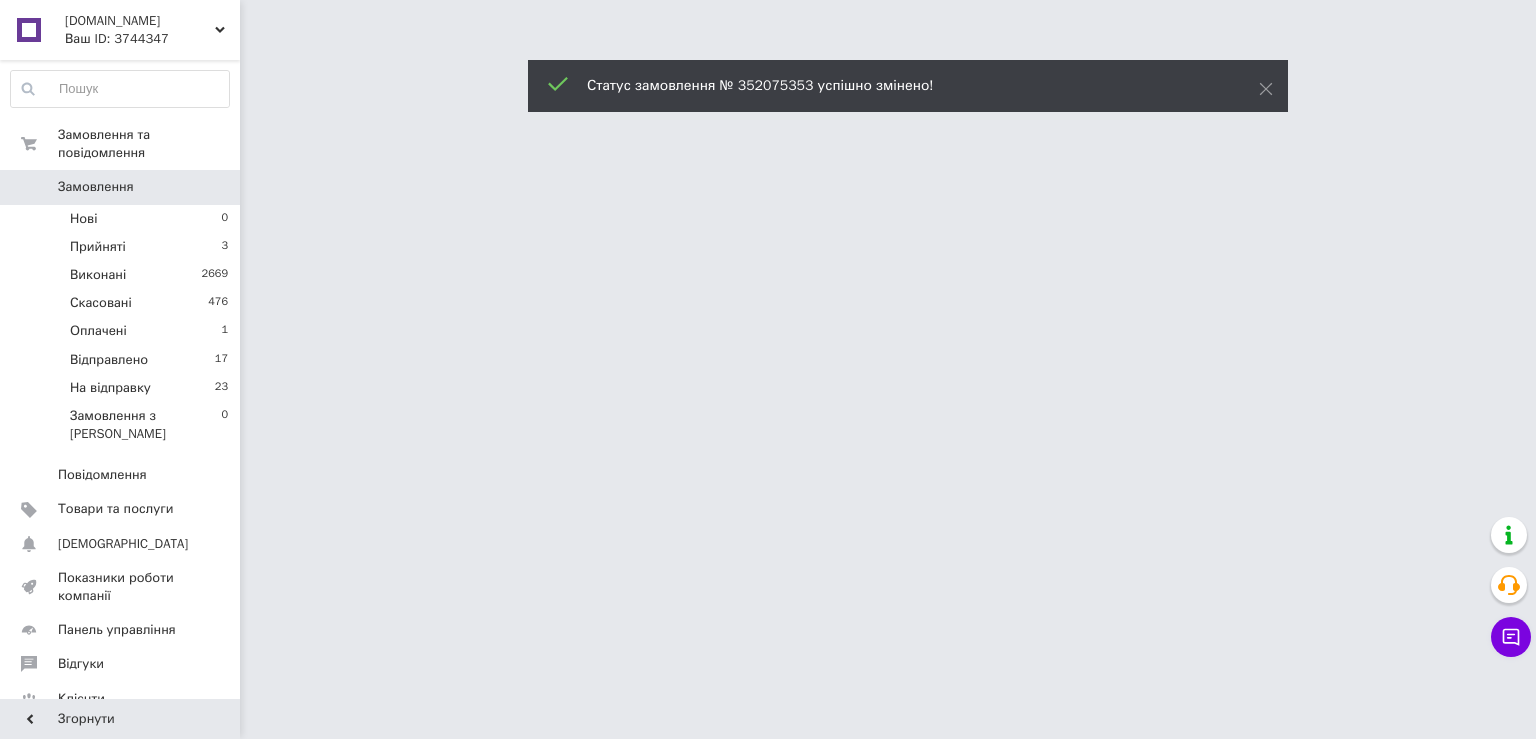 scroll, scrollTop: 0, scrollLeft: 0, axis: both 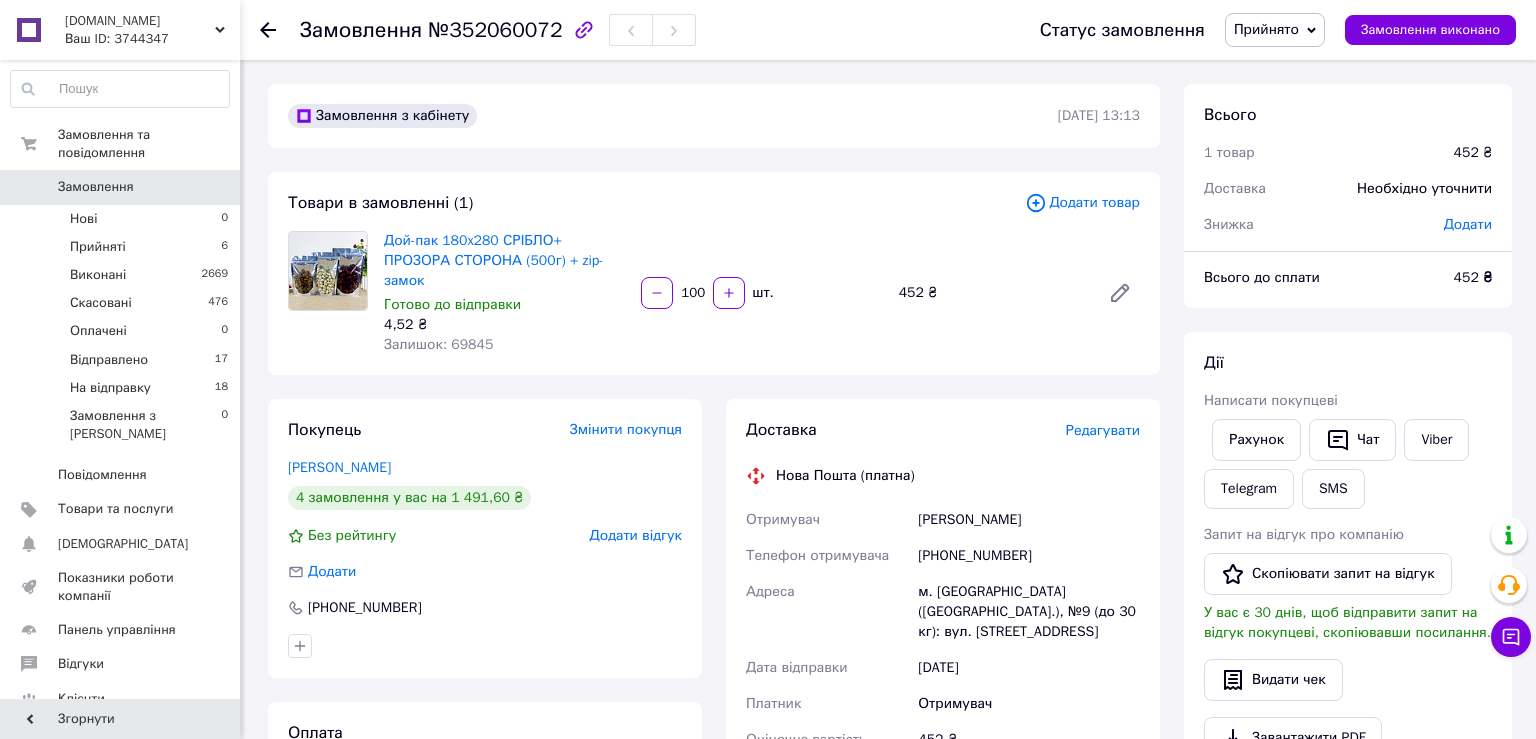click on "Редагувати" at bounding box center [1103, 430] 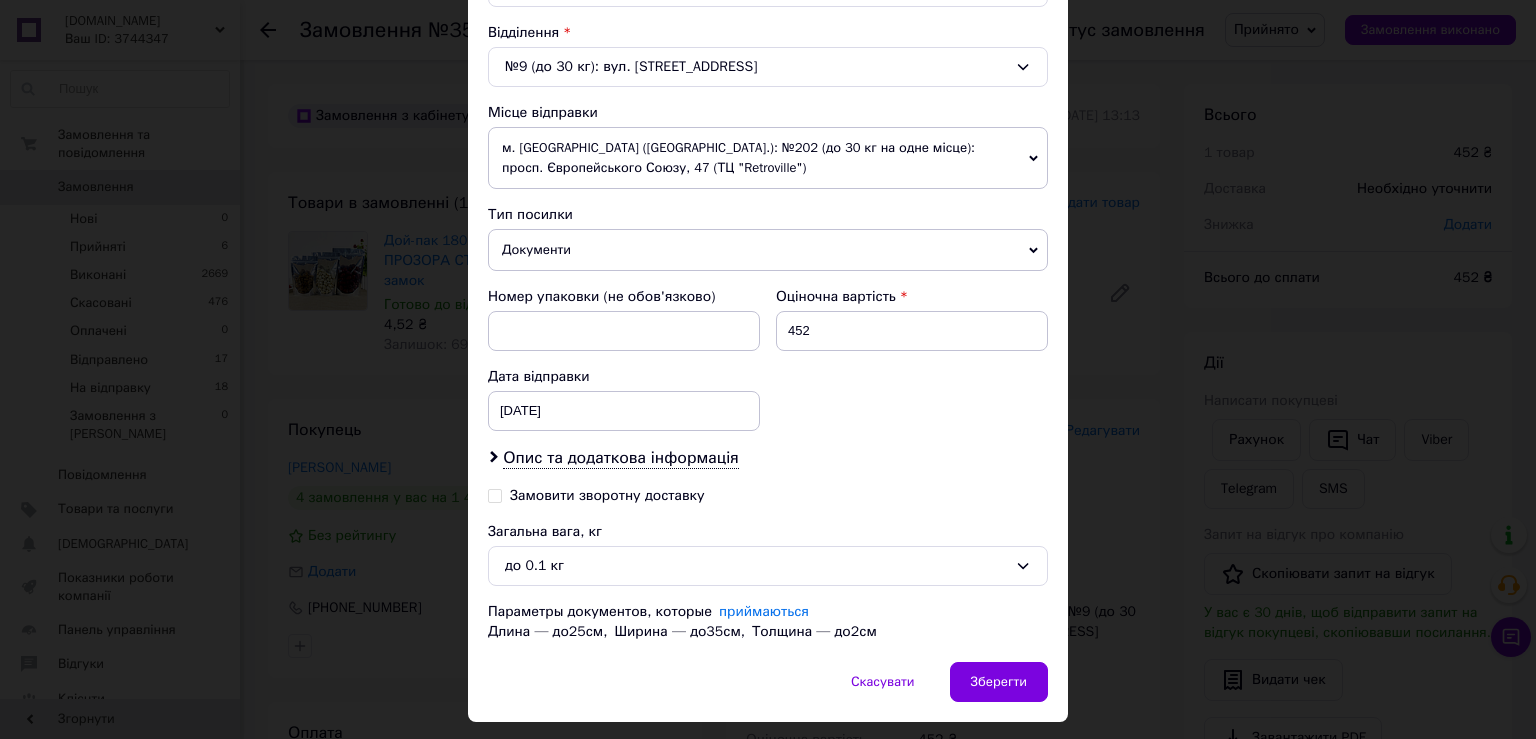 scroll, scrollTop: 659, scrollLeft: 0, axis: vertical 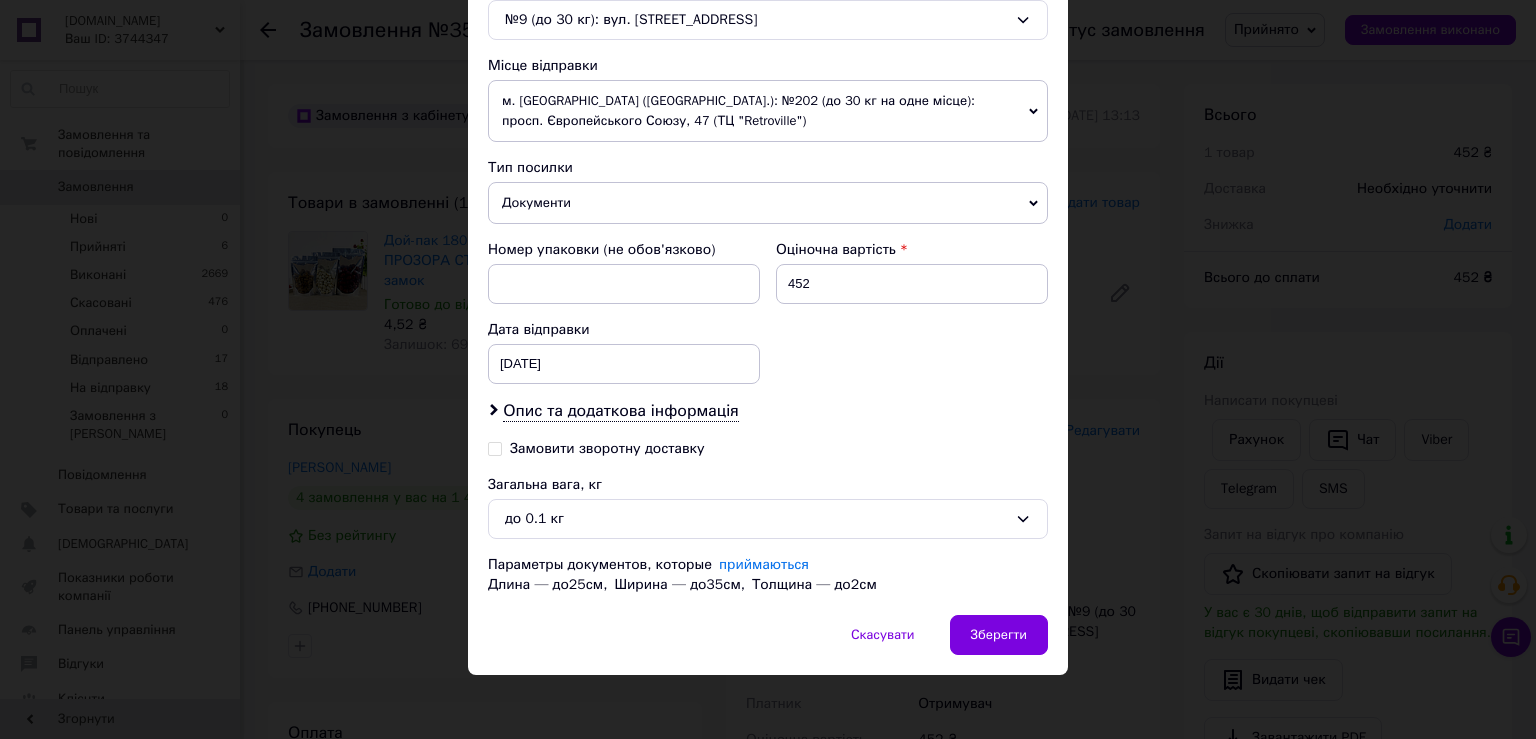 click on "Документи" at bounding box center (768, 203) 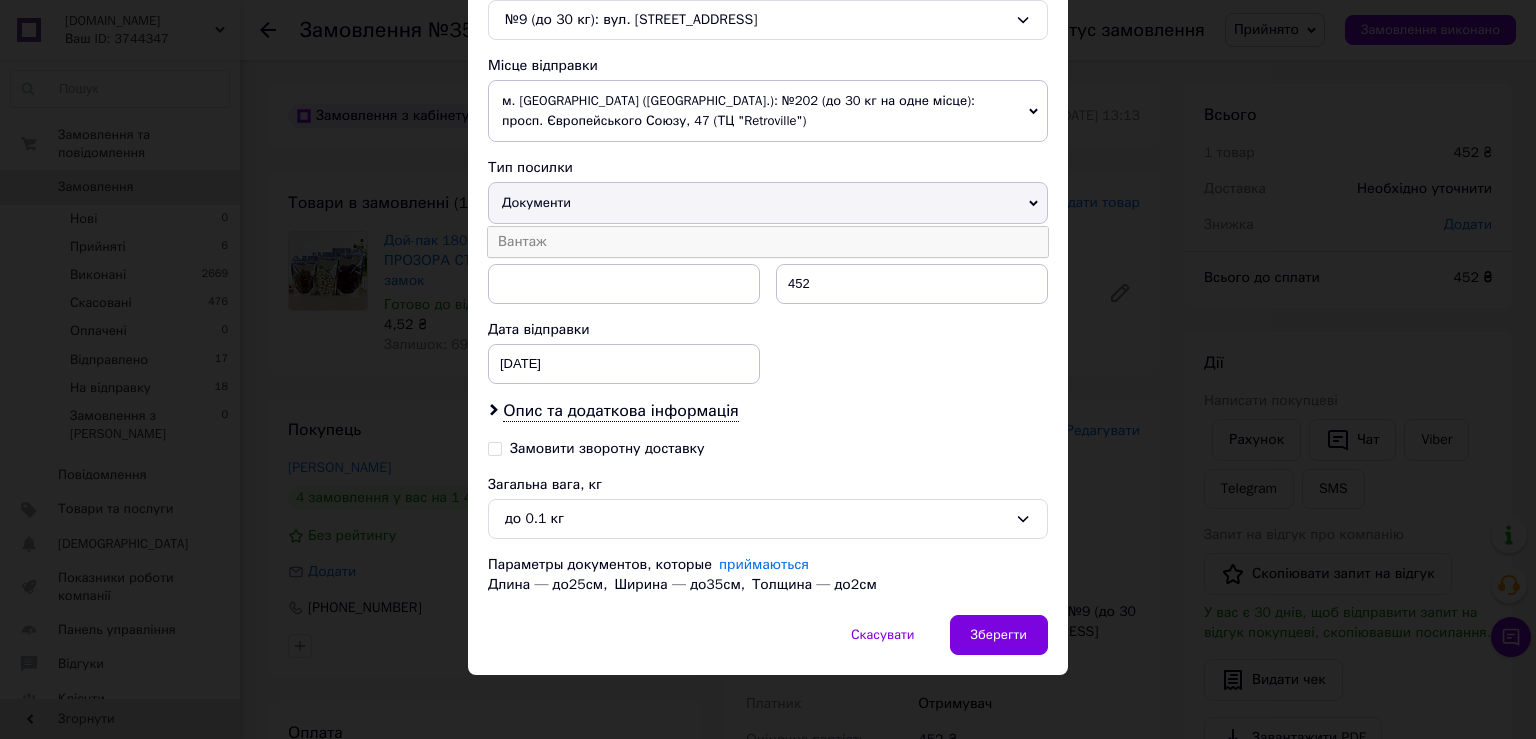 click on "Вантаж" at bounding box center (768, 242) 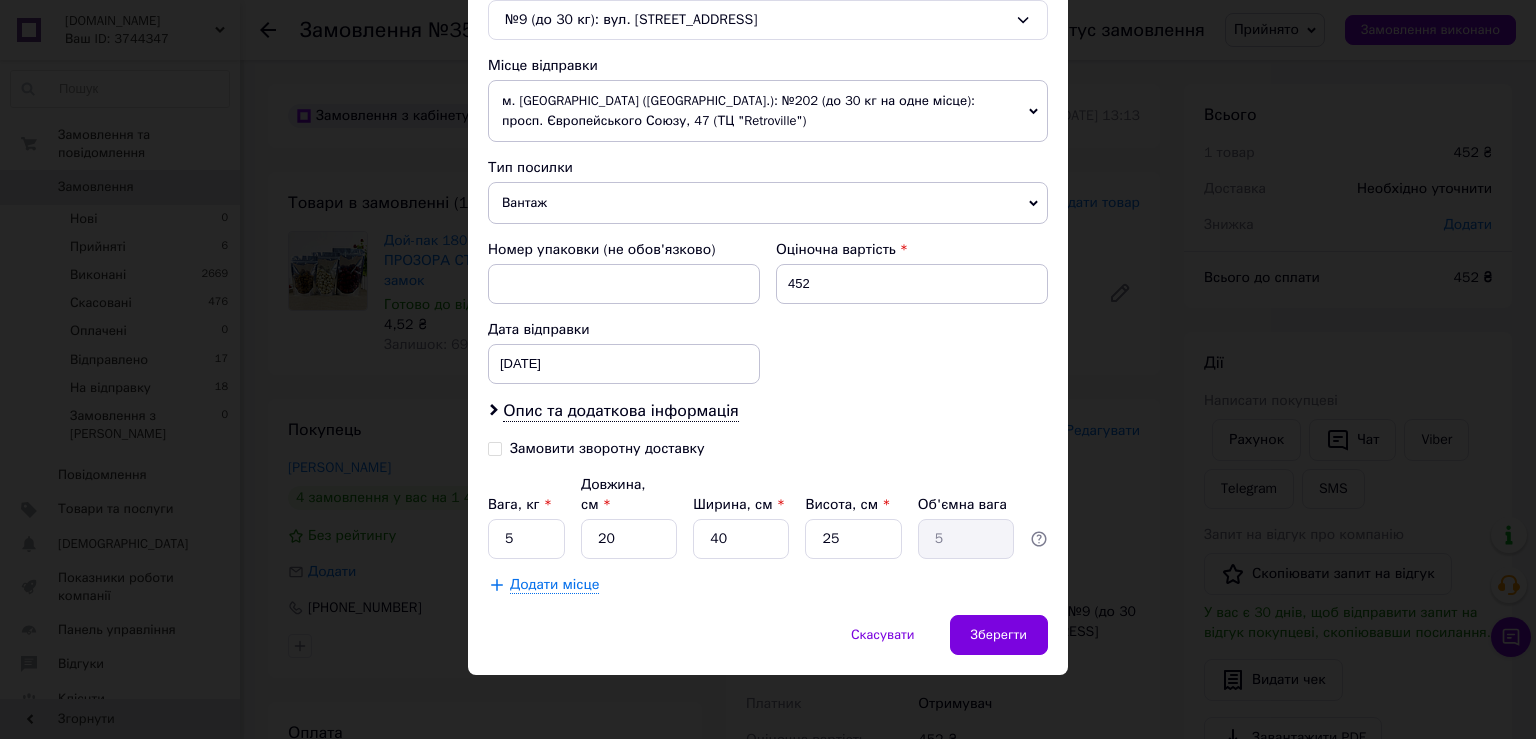 scroll, scrollTop: 639, scrollLeft: 0, axis: vertical 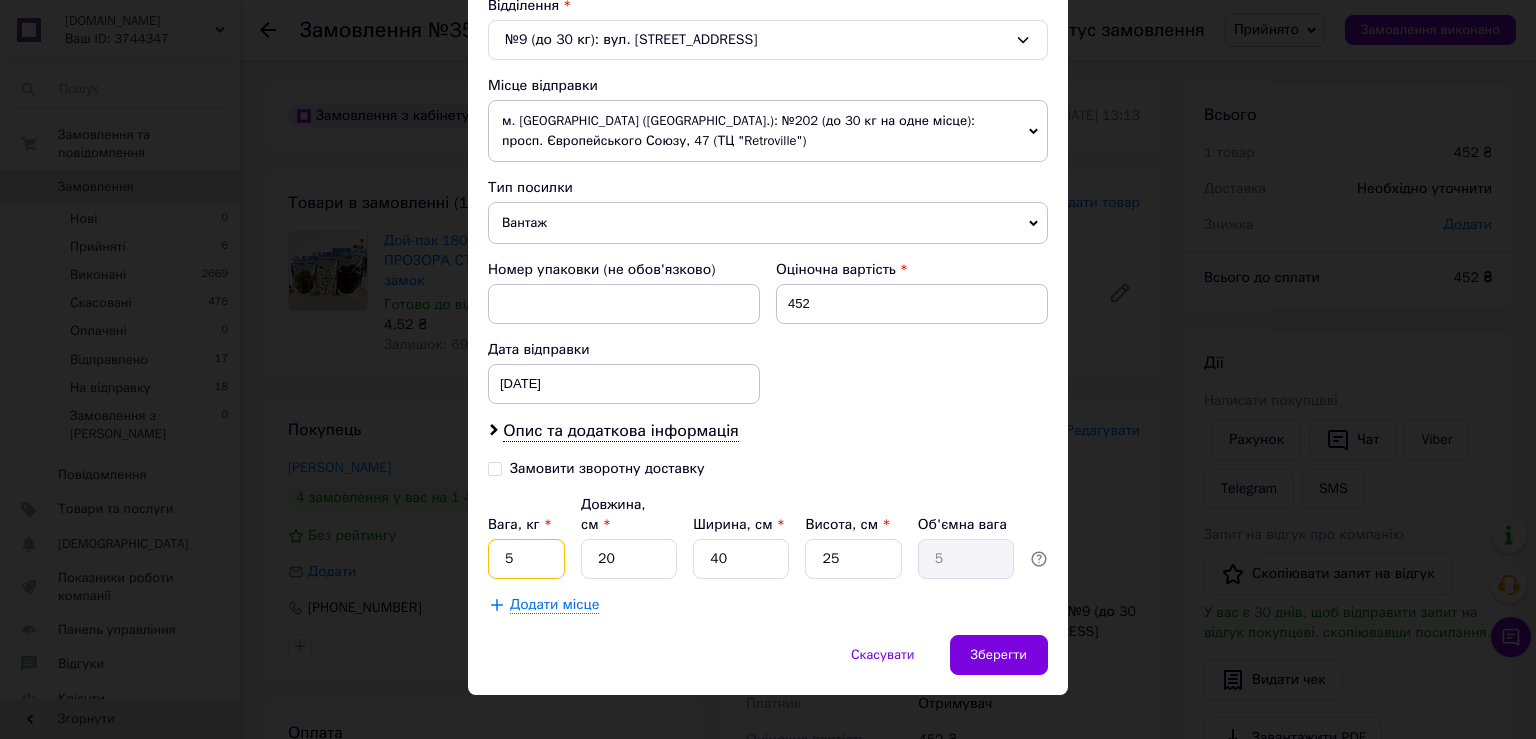 click on "5" at bounding box center (526, 559) 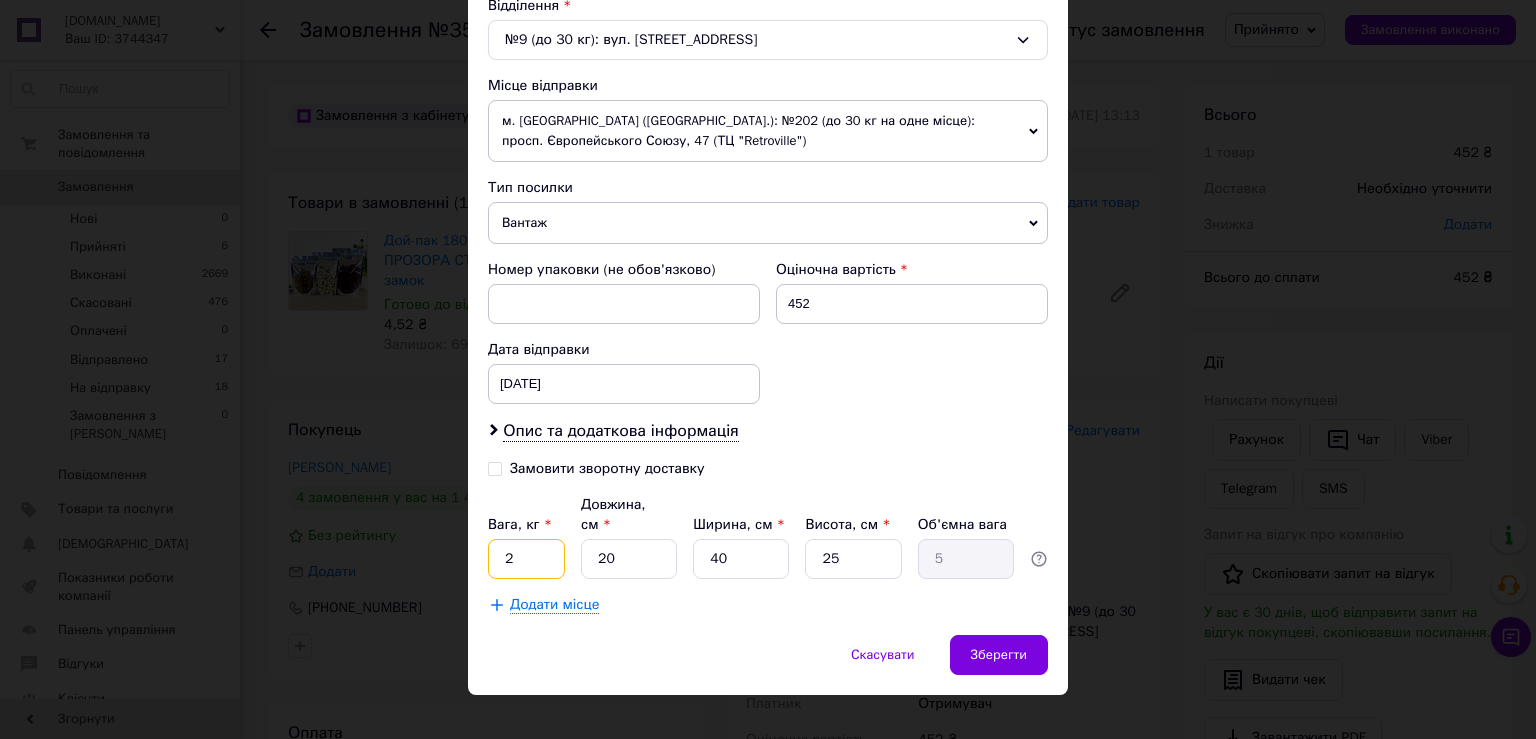 type on "2" 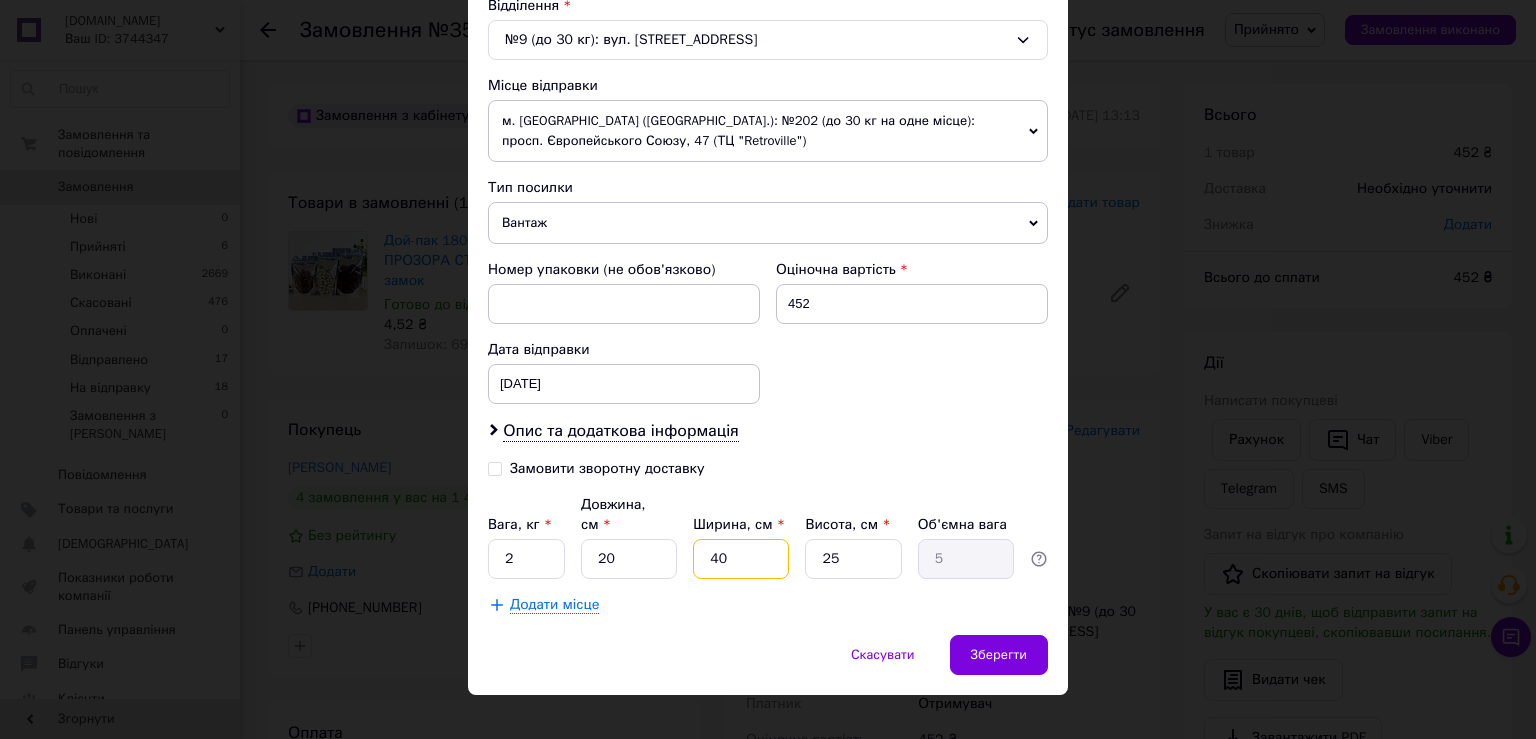 click on "40" at bounding box center [741, 559] 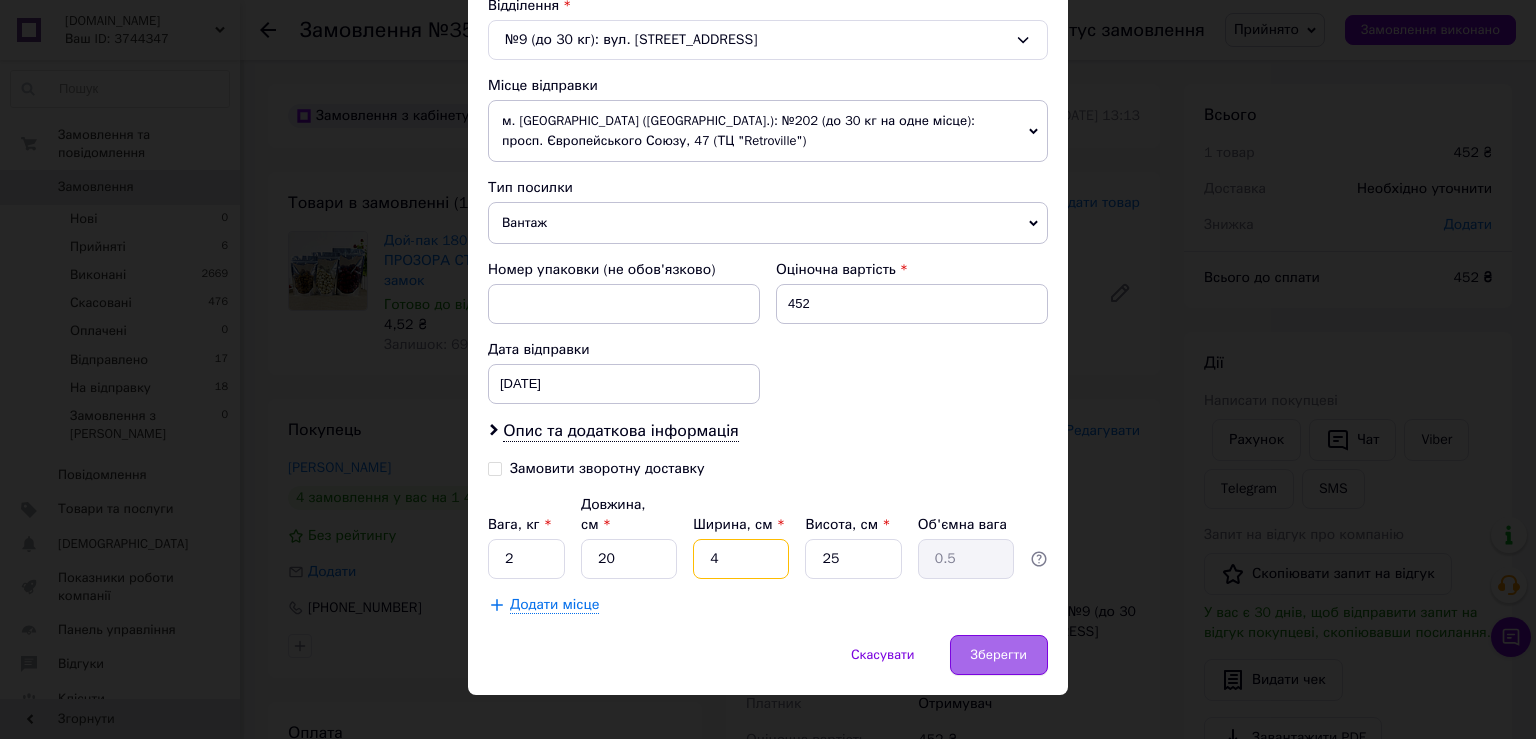 type on "4" 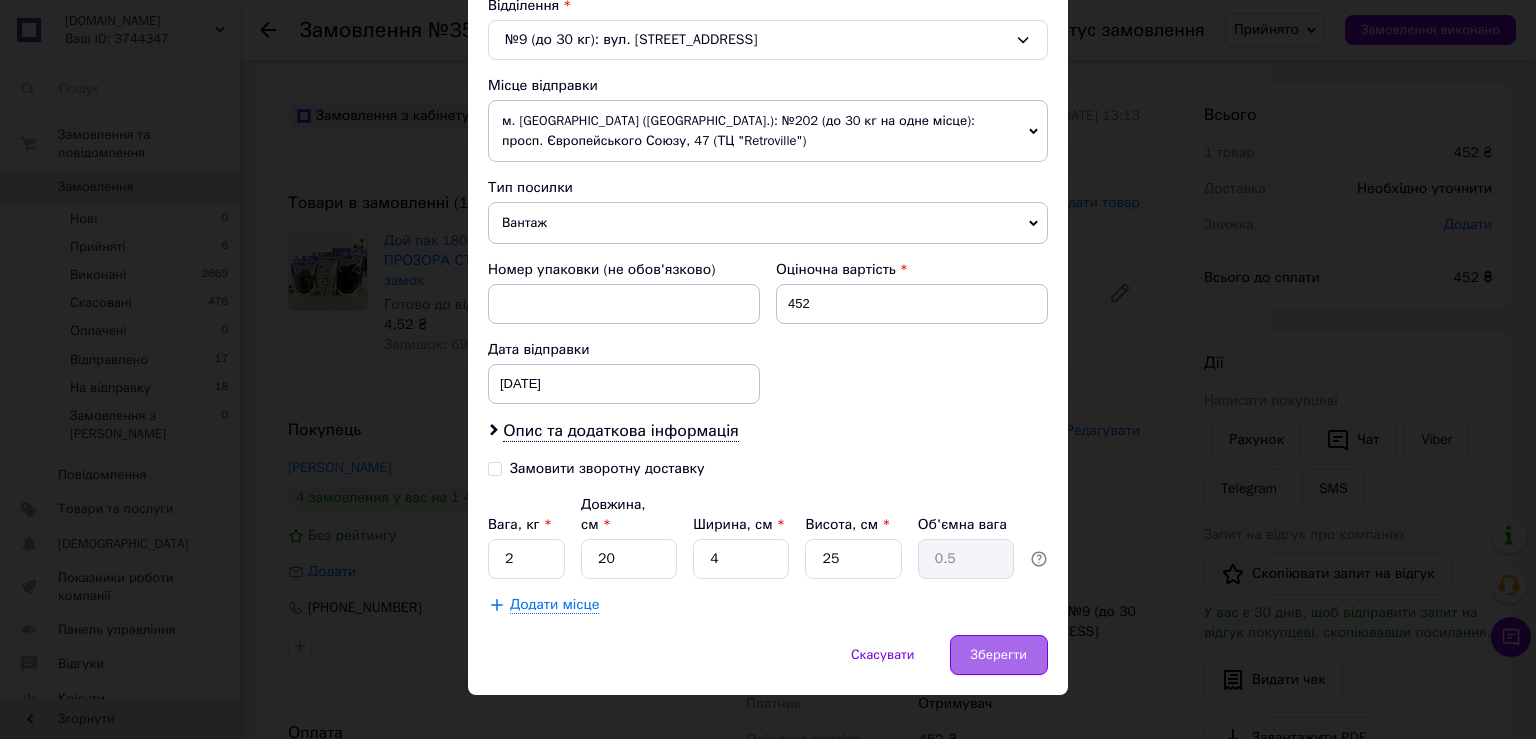 click on "Зберегти" at bounding box center [999, 655] 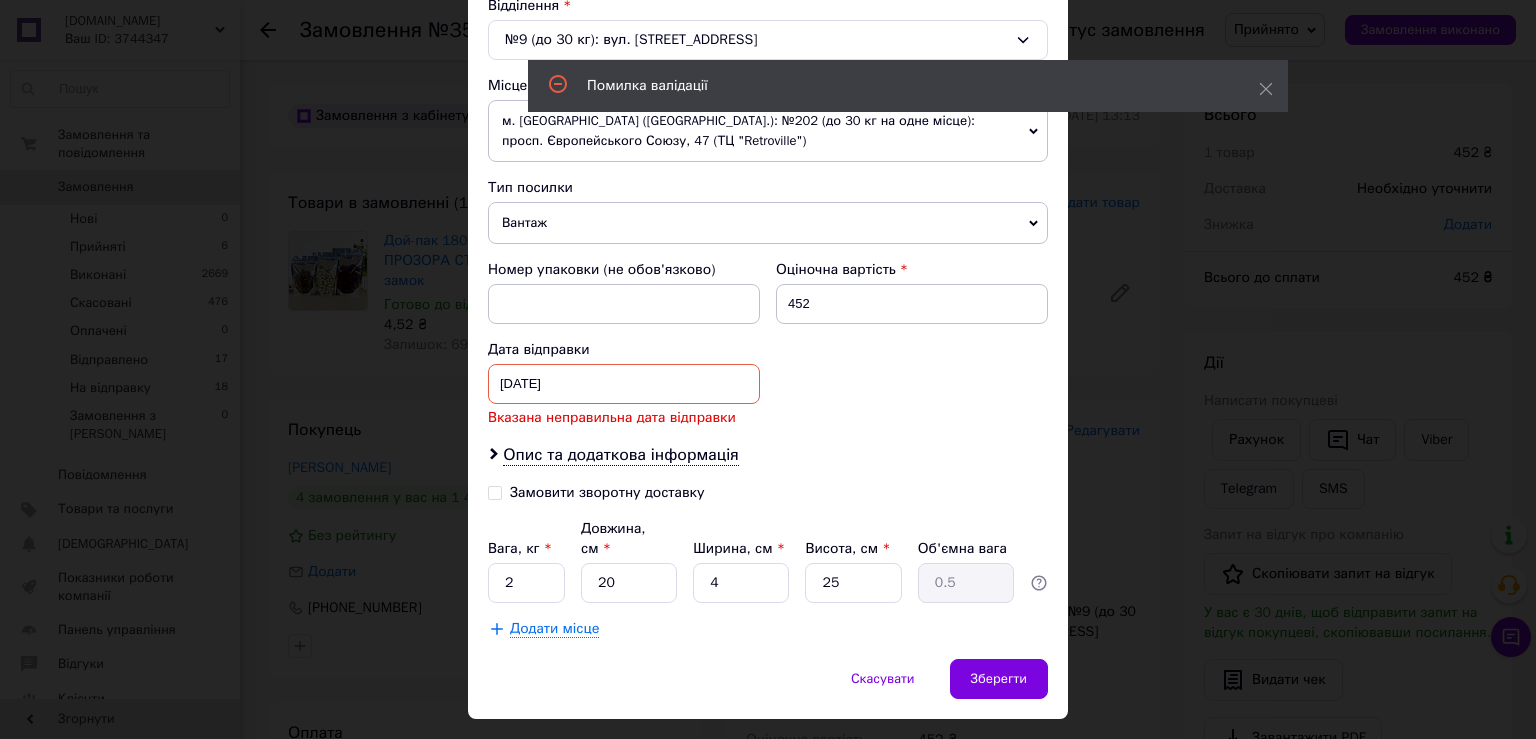 click on "24.05.2025" at bounding box center [624, 384] 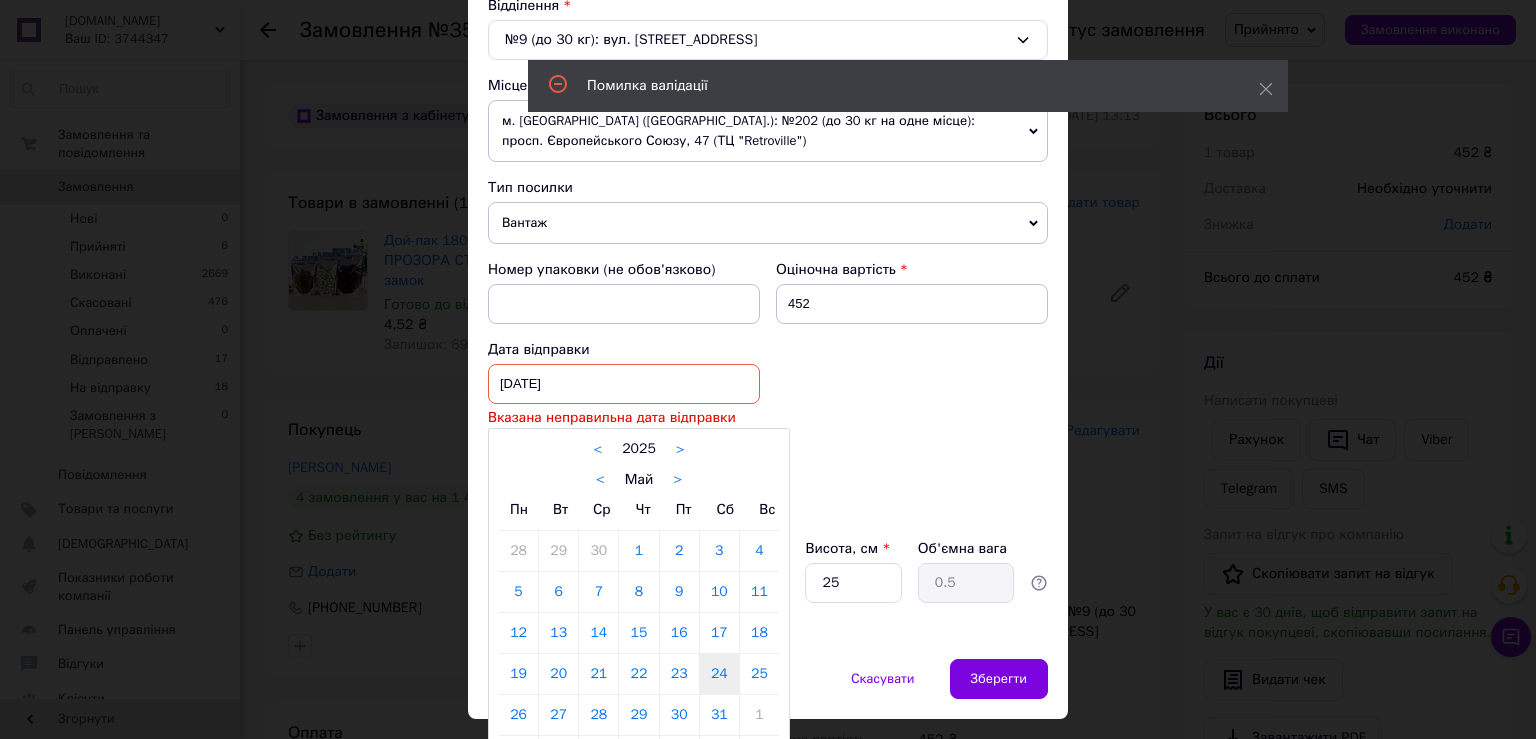 click on "< 2025 >" at bounding box center (639, 449) 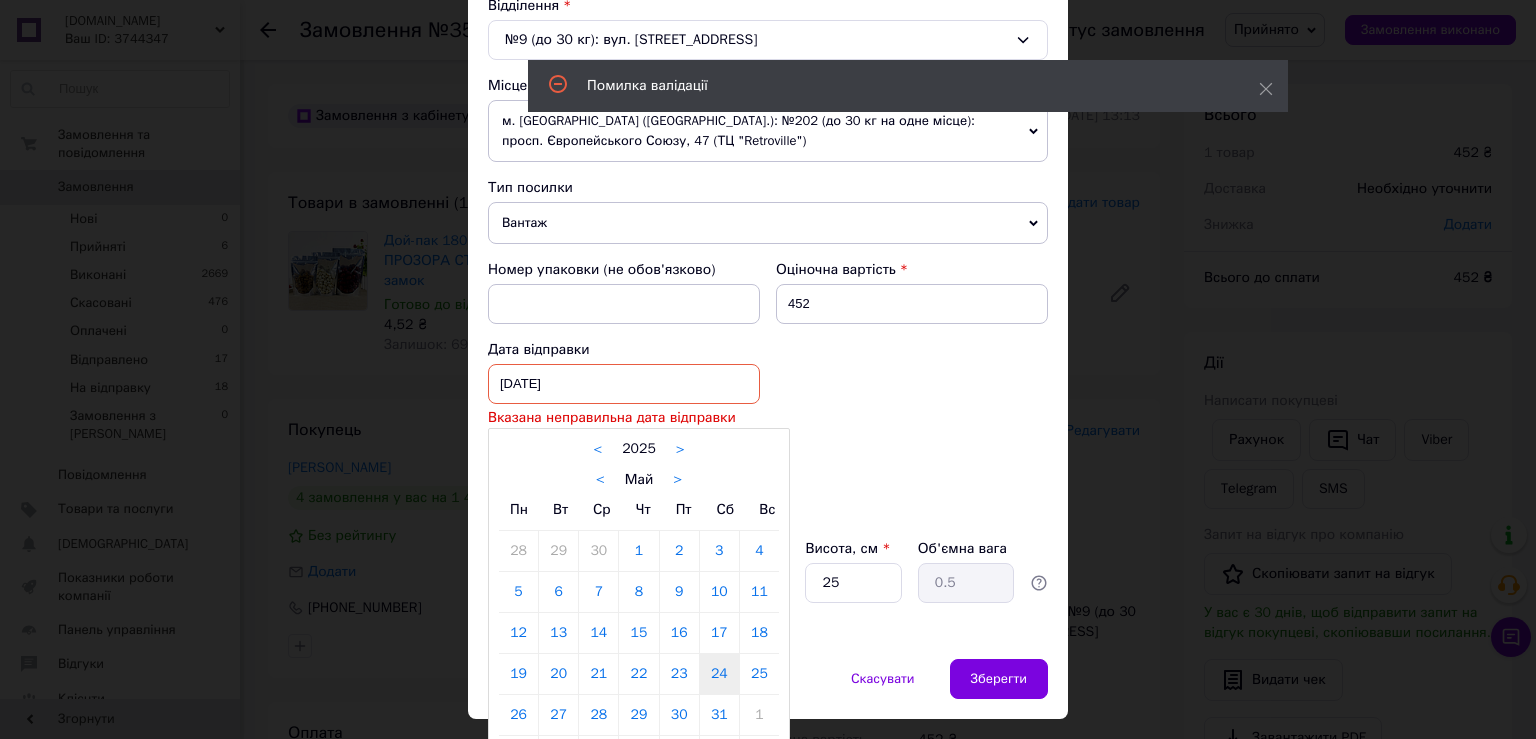 click on "< 2025 >" at bounding box center [639, 449] 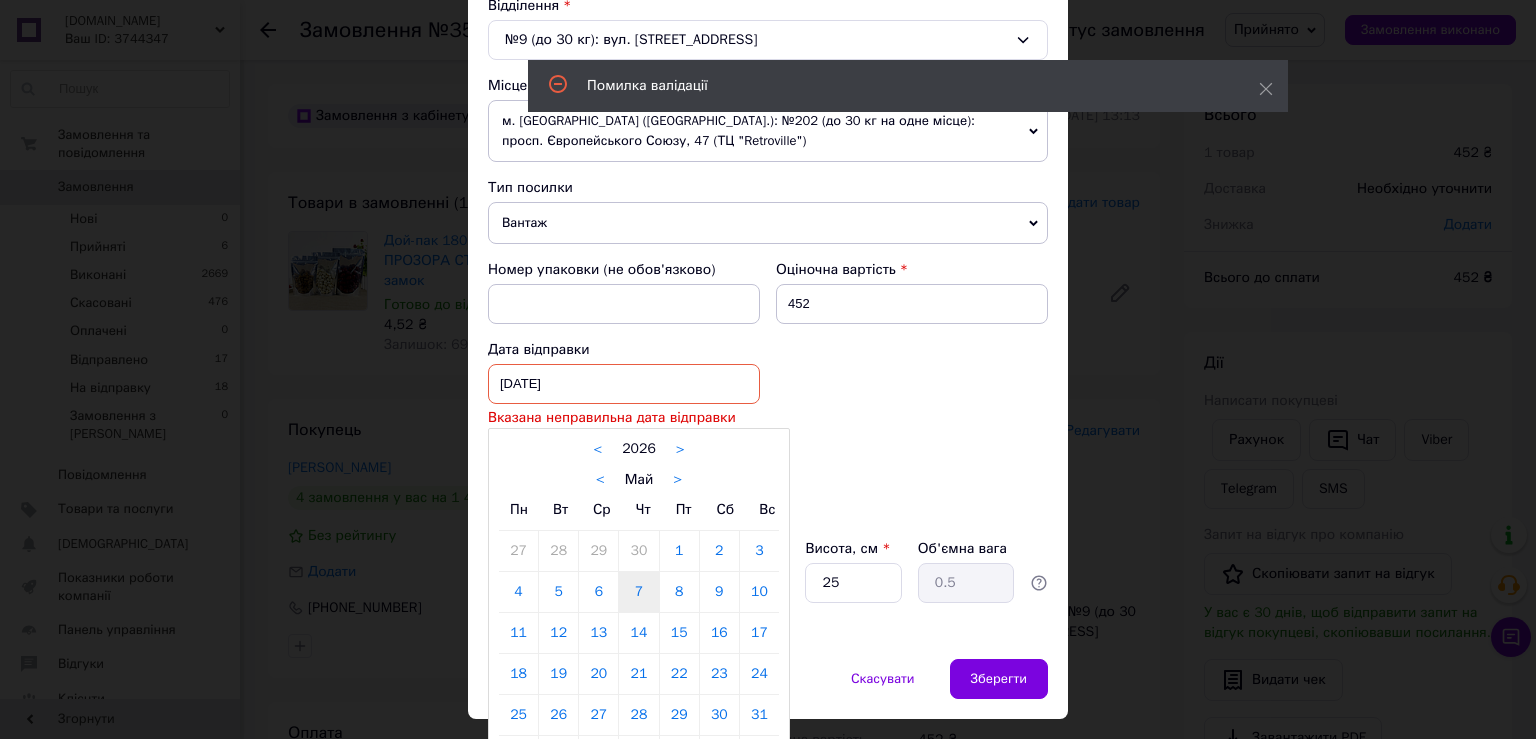 click on "7" at bounding box center [638, 592] 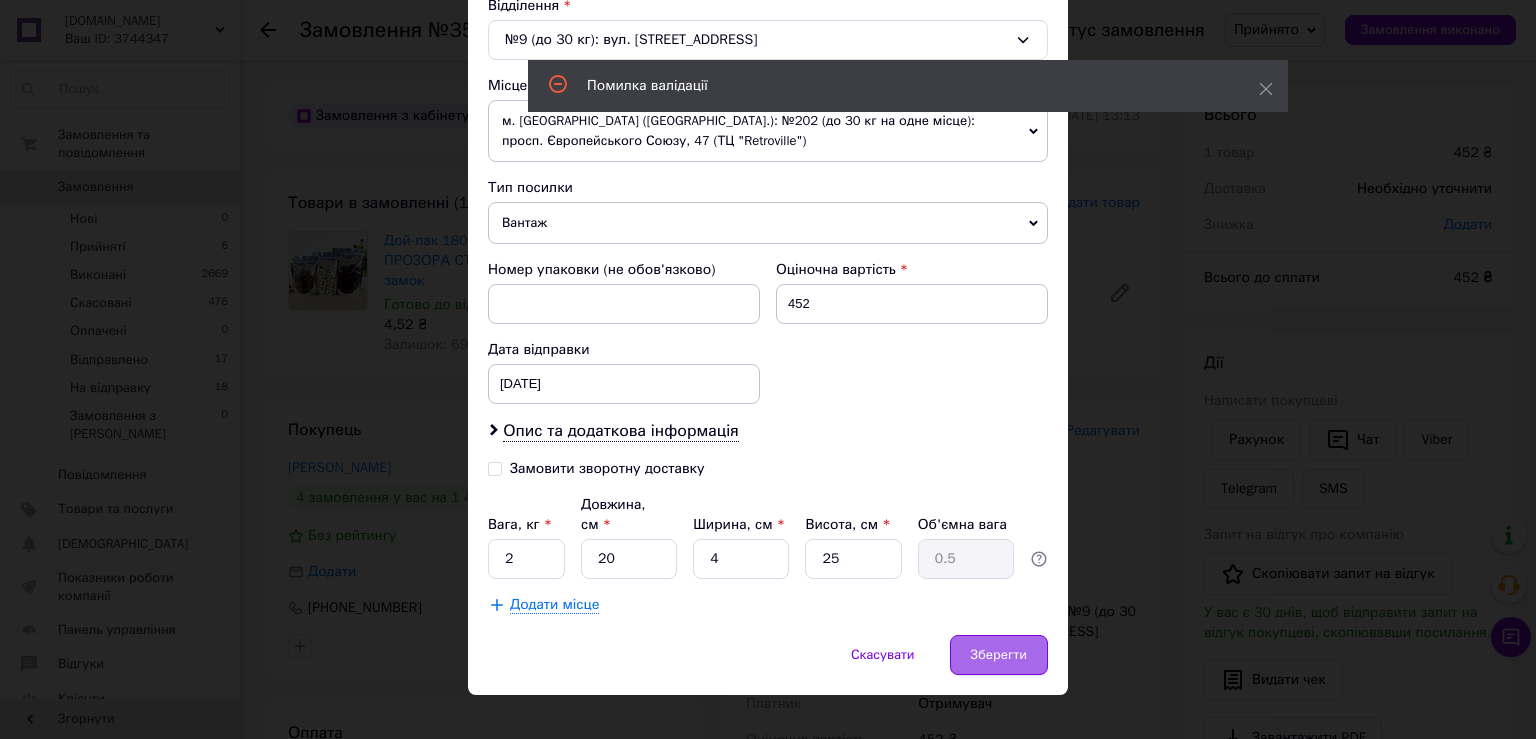 click on "Зберегти" at bounding box center (999, 655) 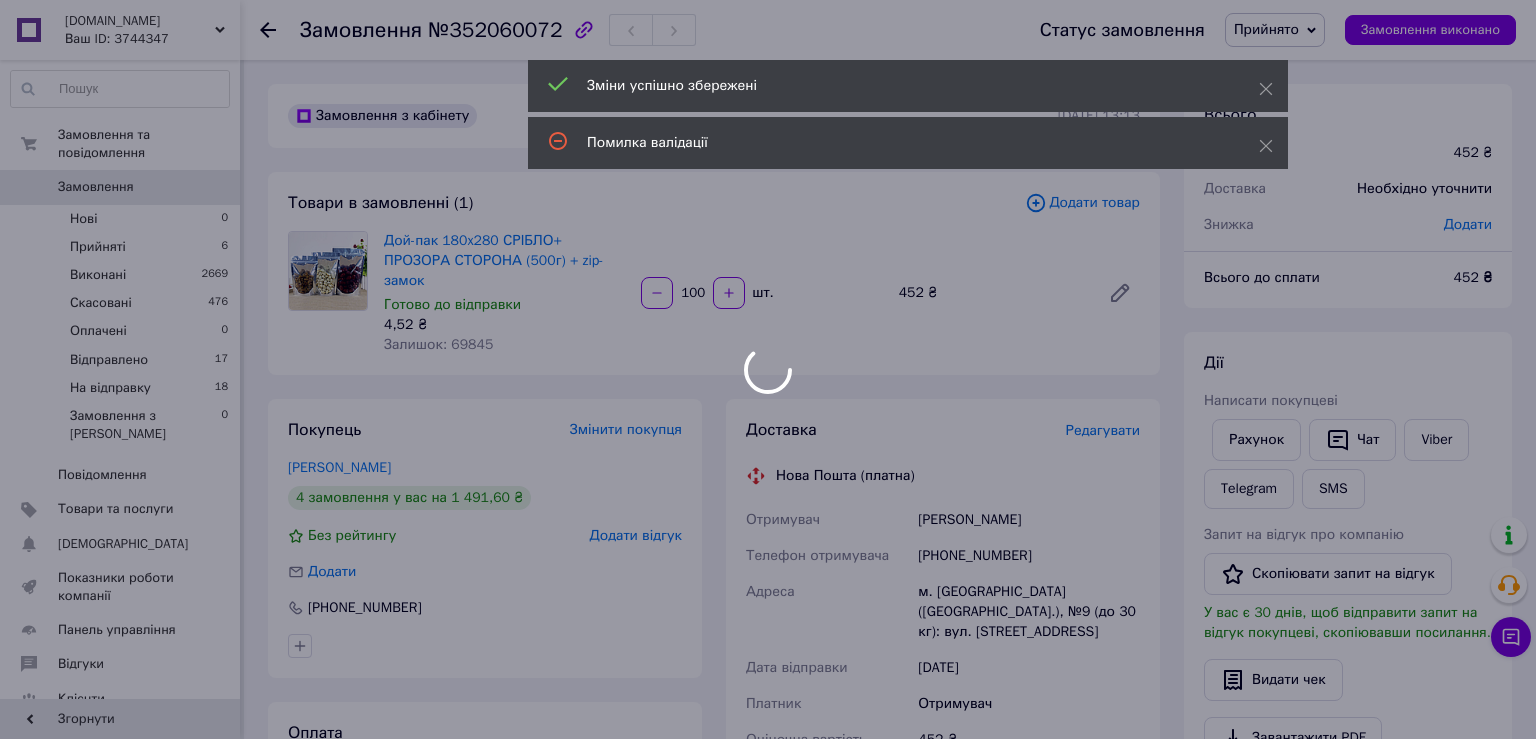 scroll, scrollTop: 422, scrollLeft: 0, axis: vertical 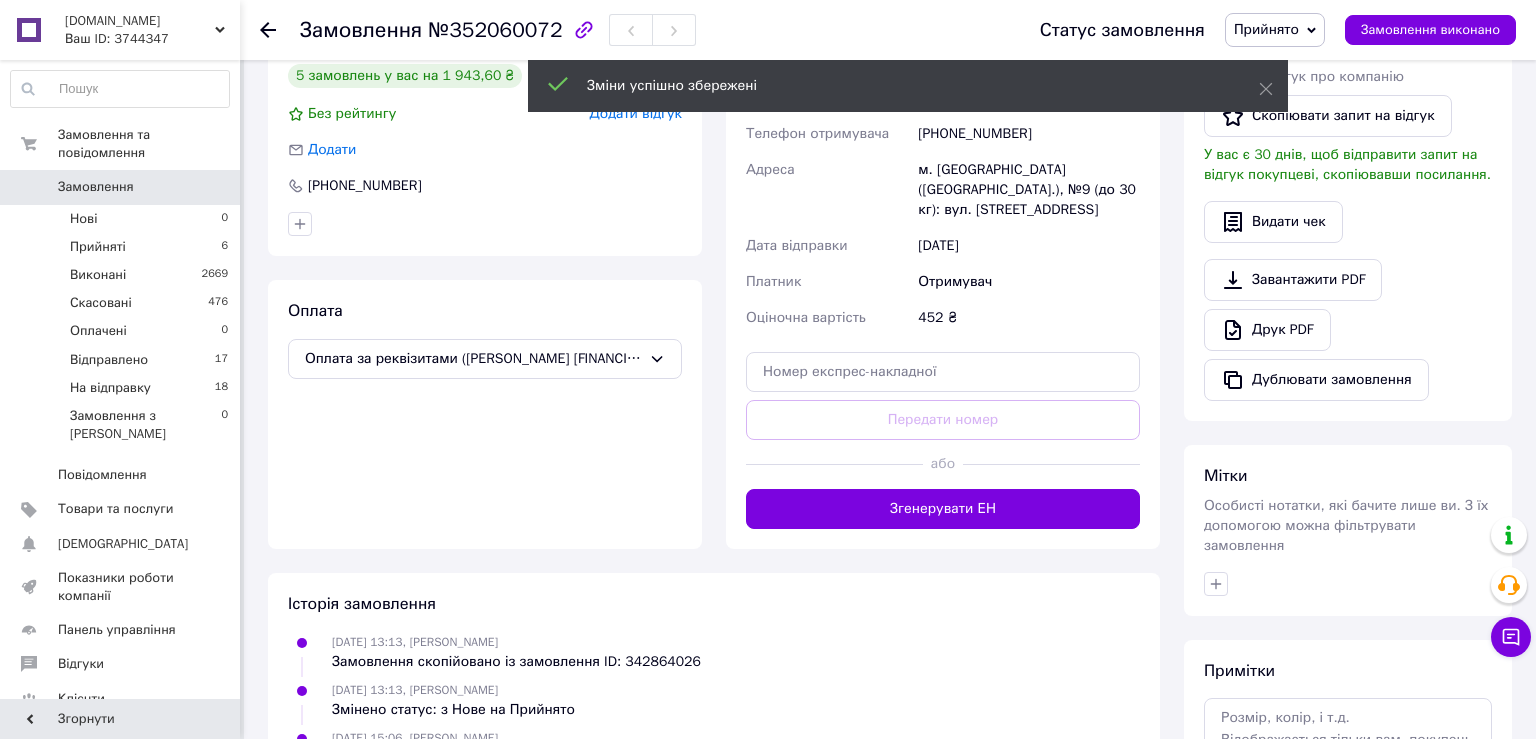 click on "Згенерувати ЕН" at bounding box center (943, 509) 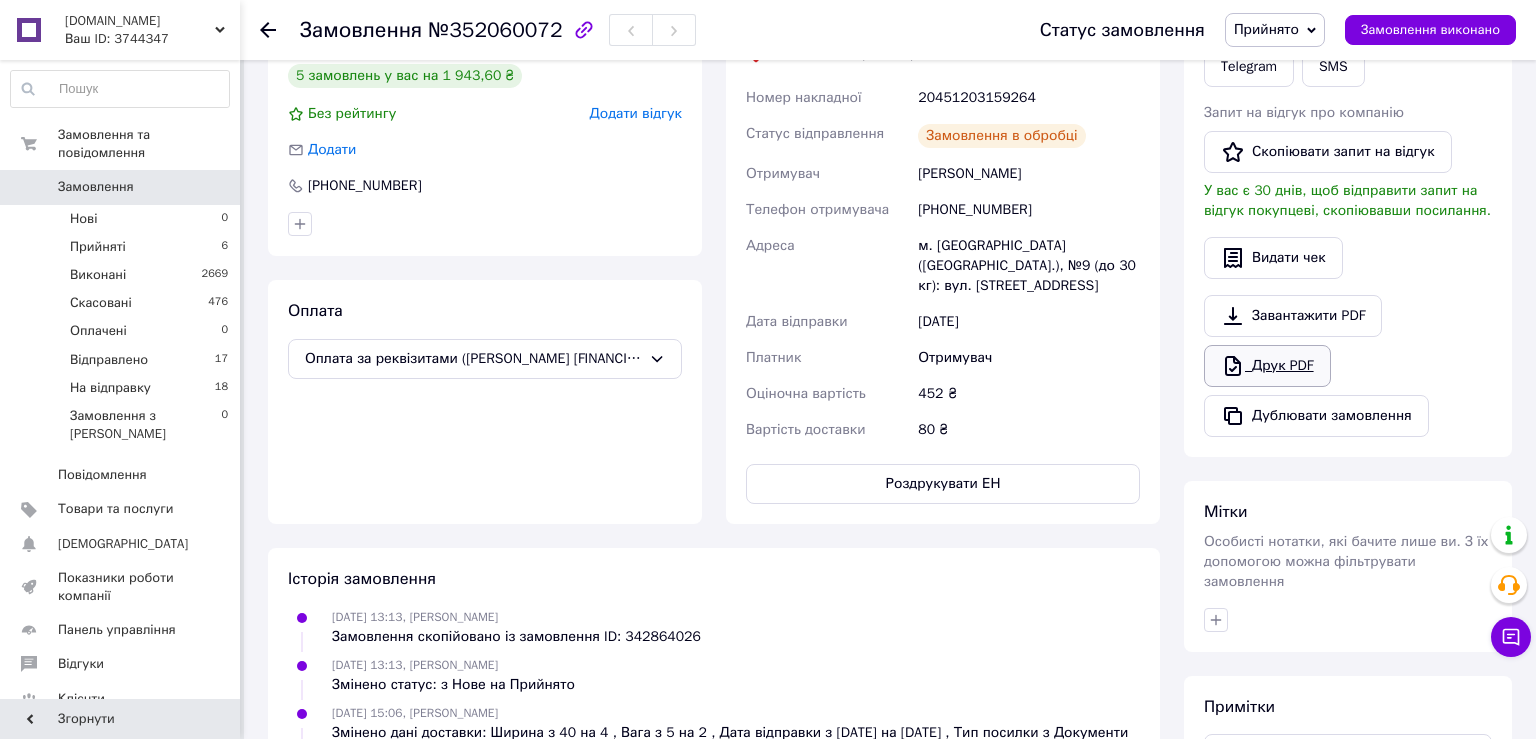 click on "Друк PDF" at bounding box center [1267, 366] 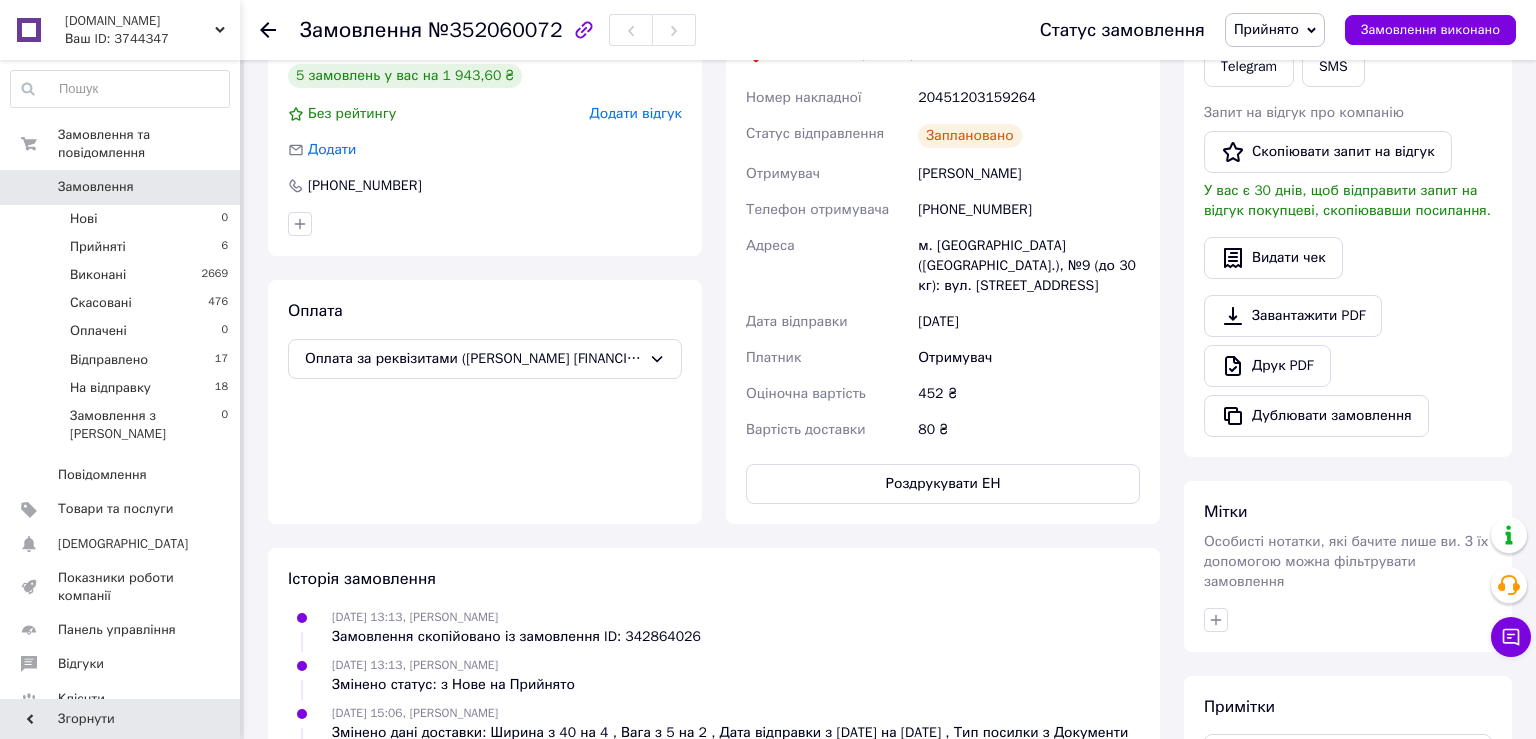 click on "Прийнято" at bounding box center (1266, 29) 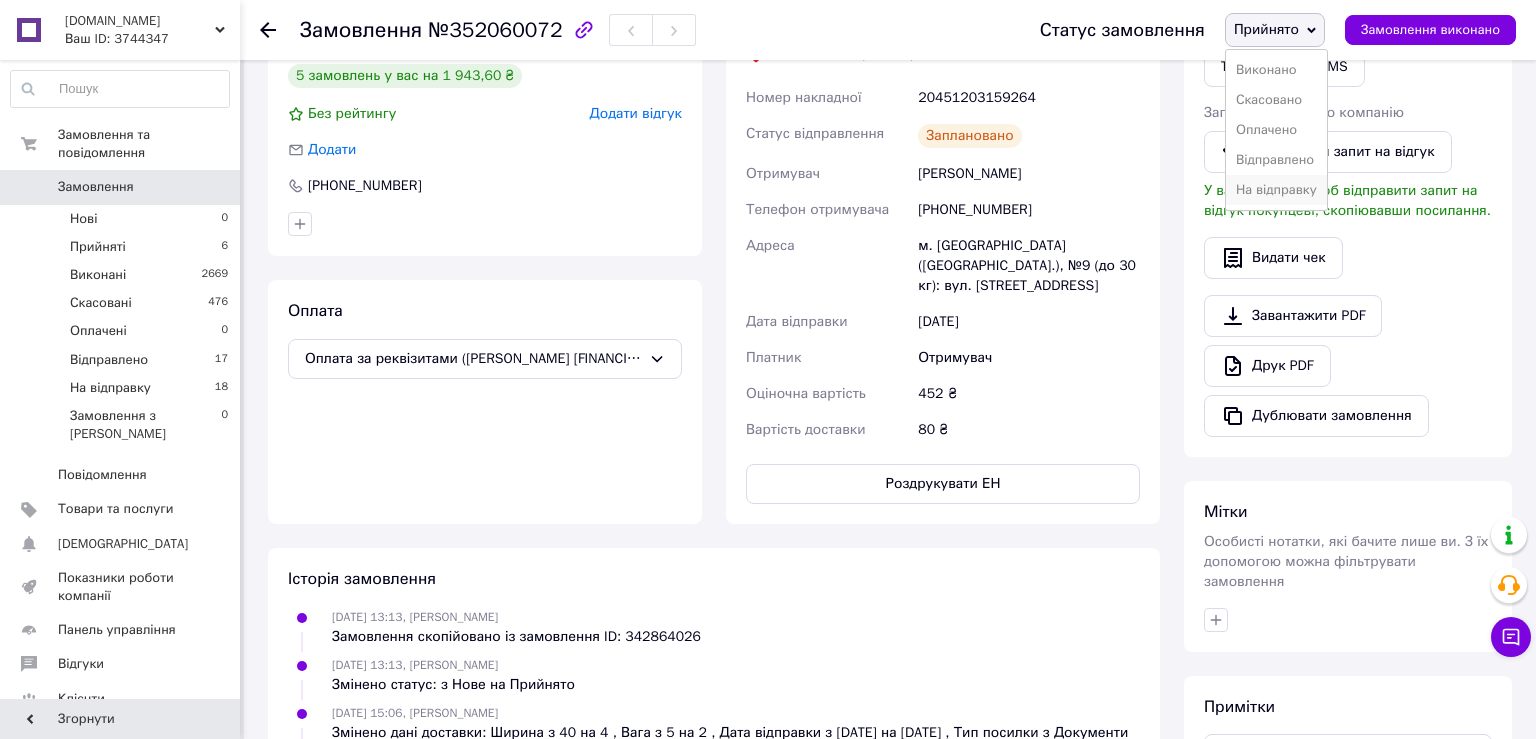 click on "На відправку" at bounding box center (1276, 190) 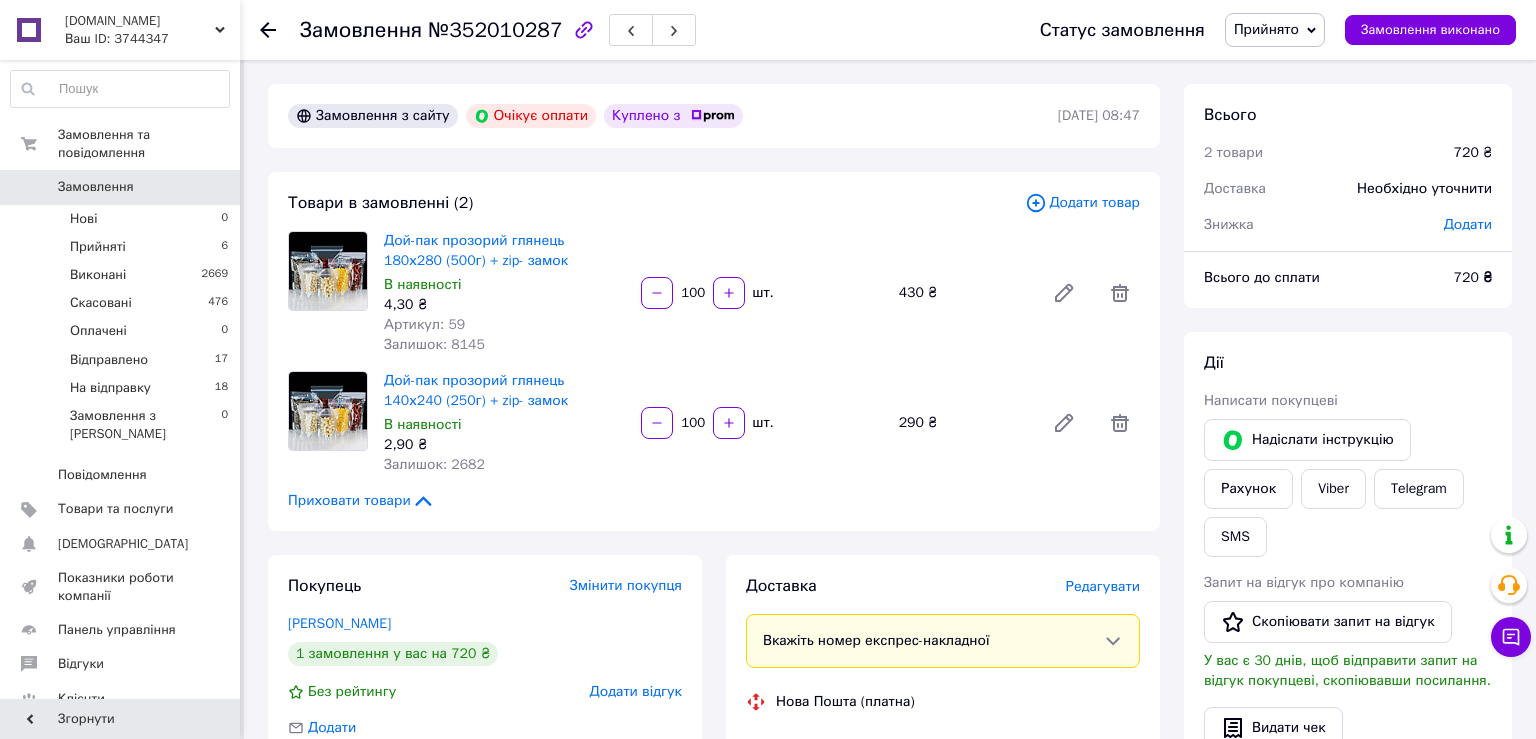 scroll, scrollTop: 211, scrollLeft: 0, axis: vertical 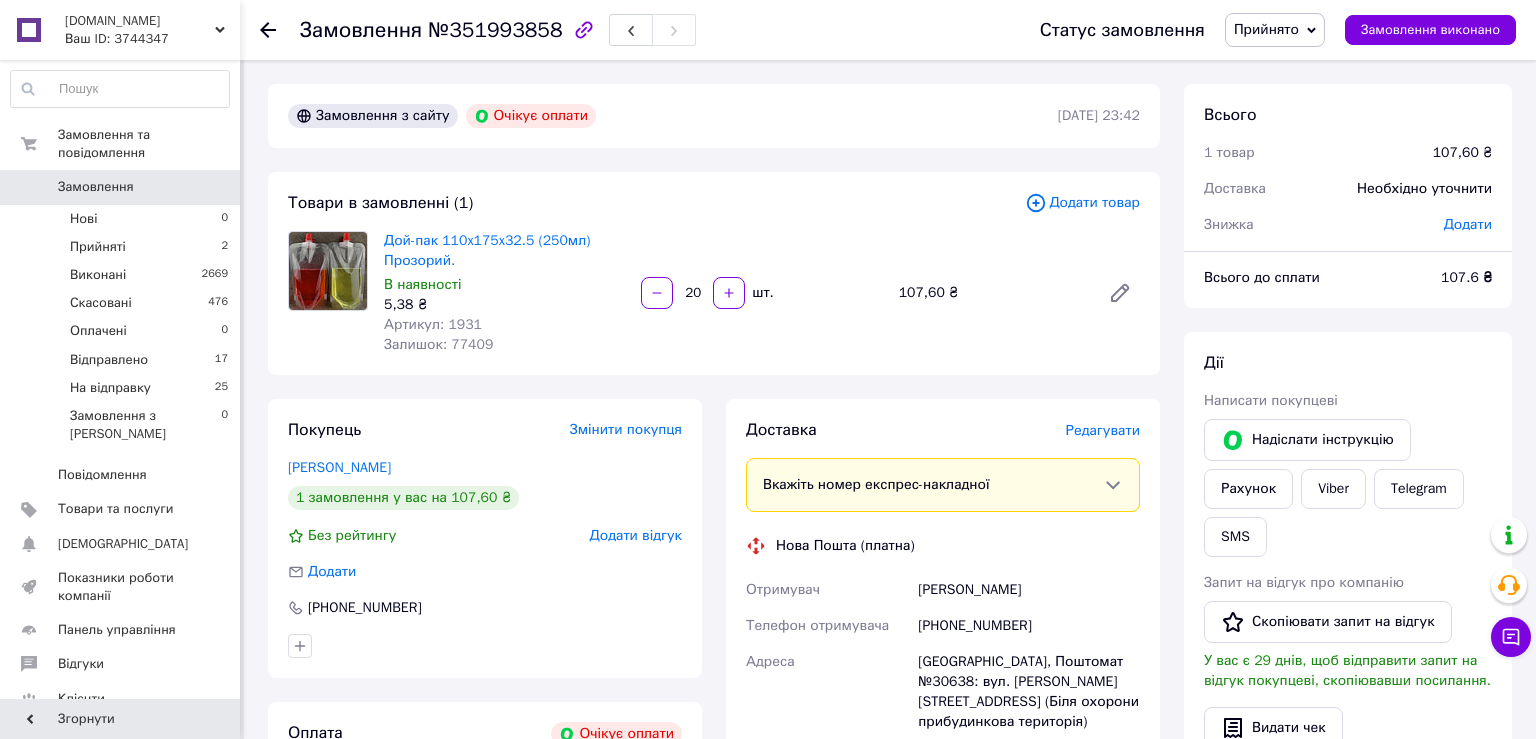 click on "Редагувати" at bounding box center (1103, 430) 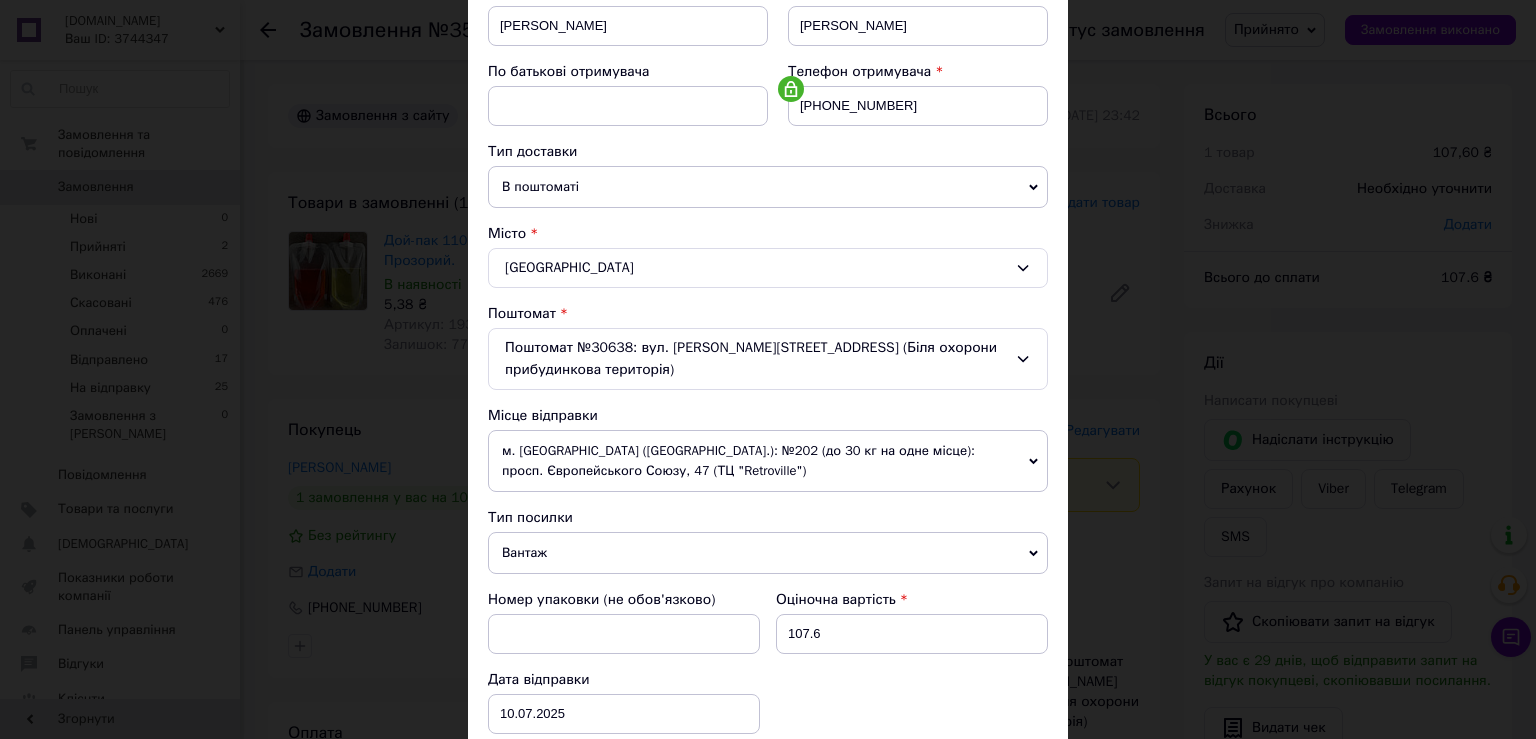 scroll, scrollTop: 626, scrollLeft: 0, axis: vertical 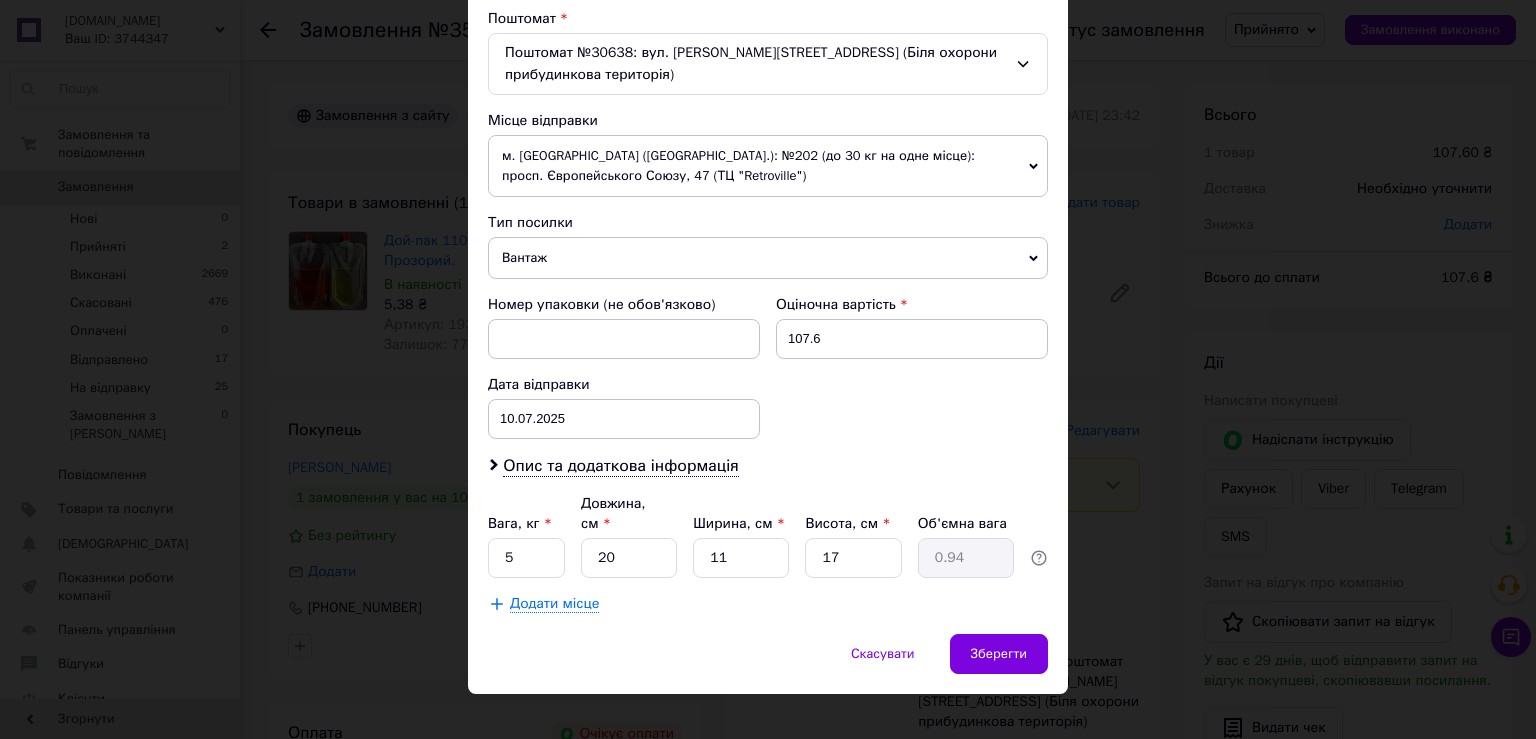 click on "Вантаж" at bounding box center (768, 258) 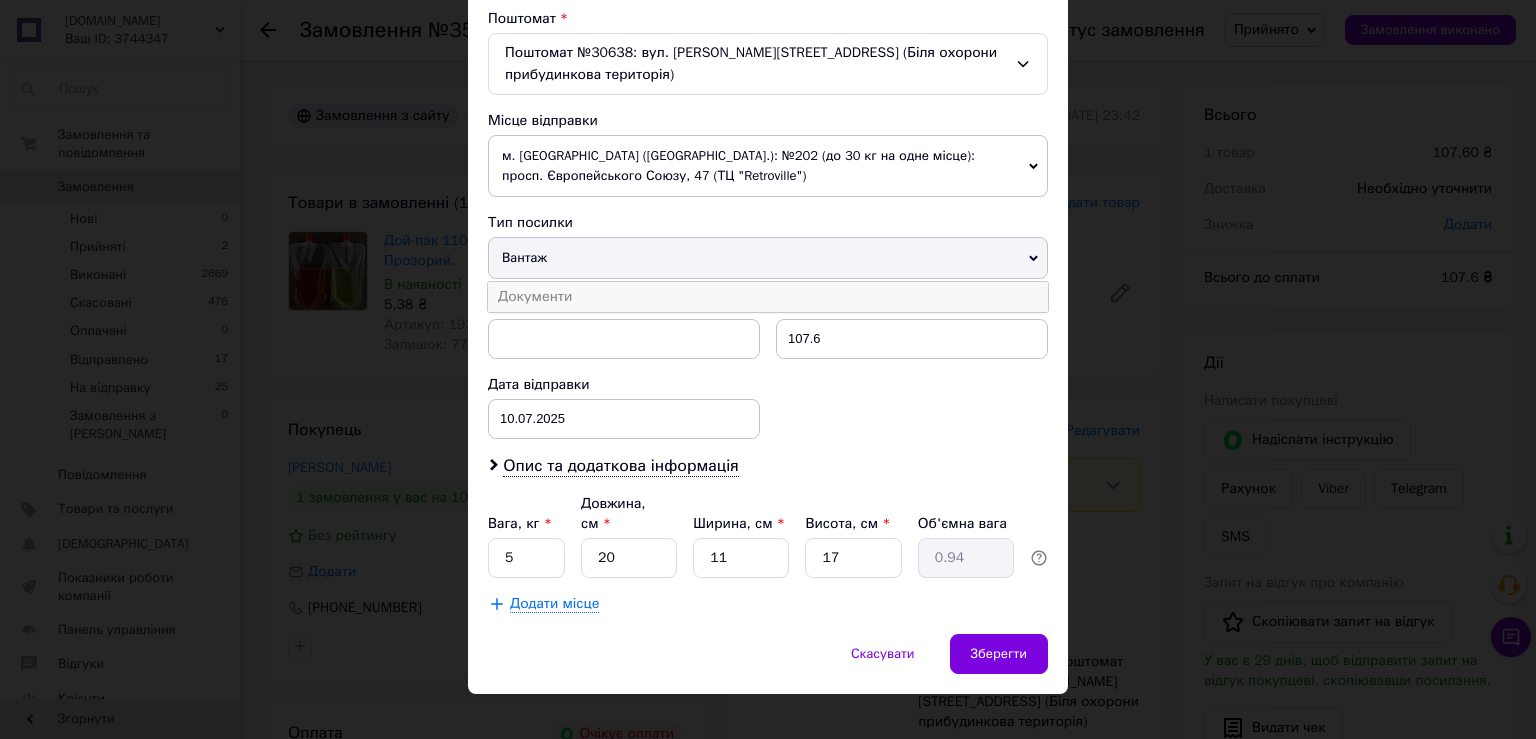 click on "Документи" at bounding box center [768, 297] 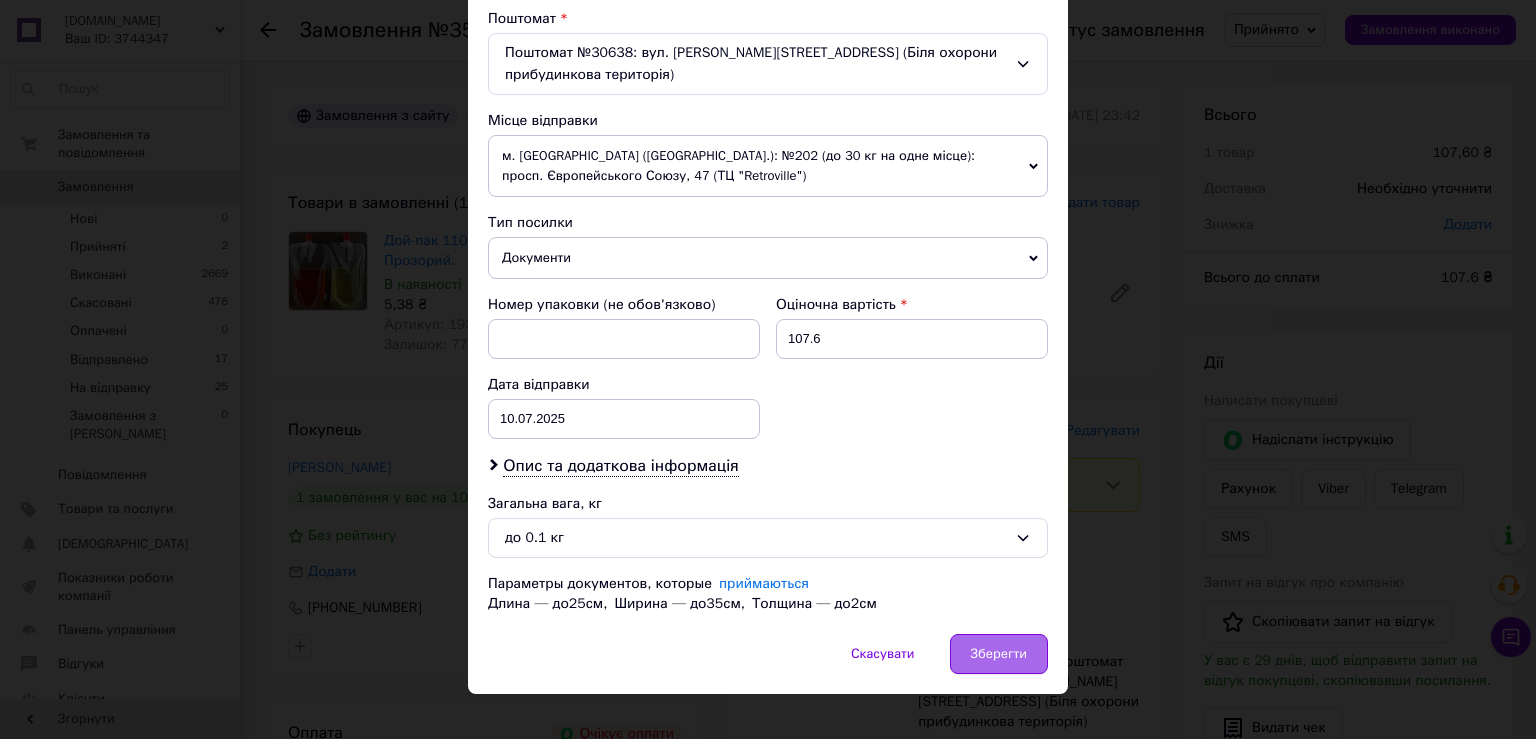 click on "Зберегти" at bounding box center (999, 654) 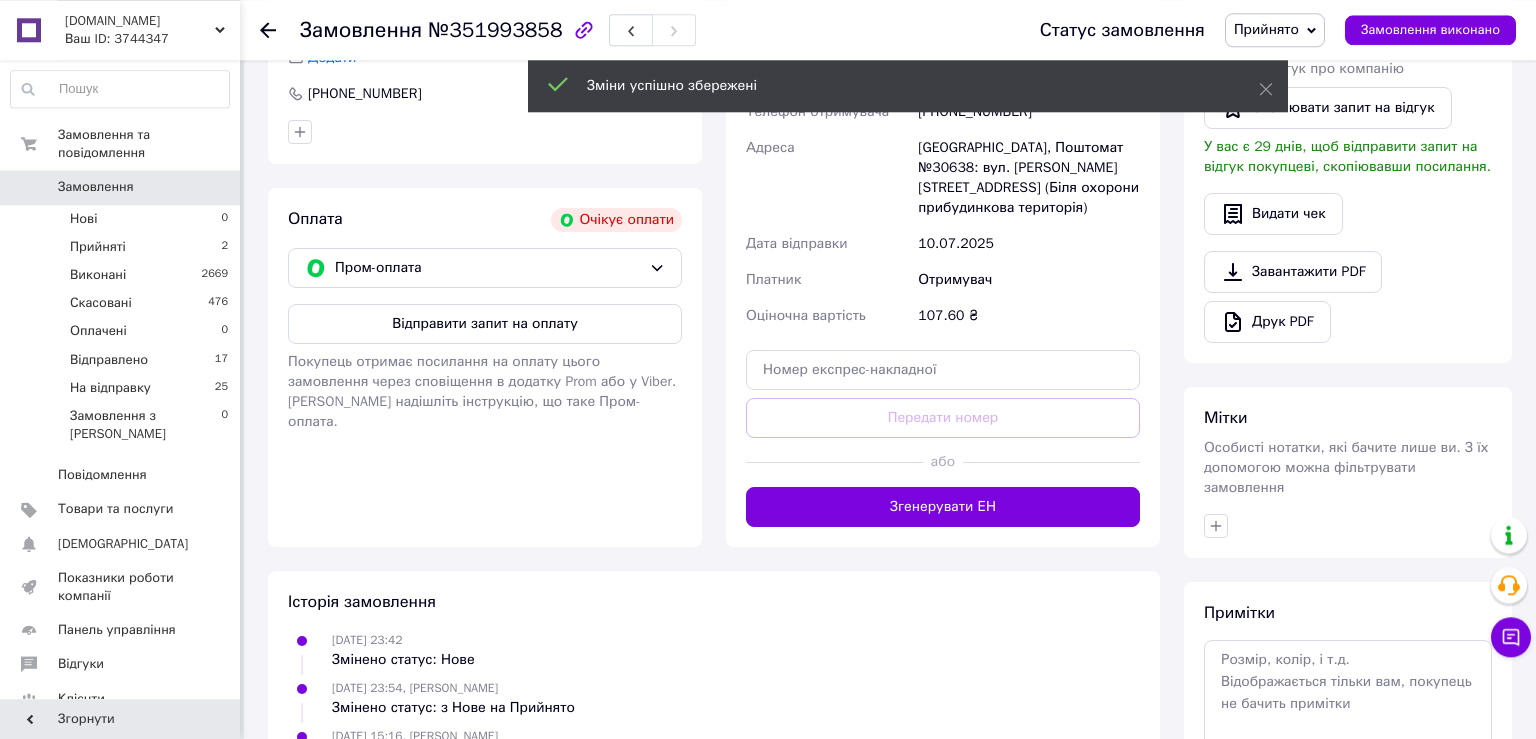 scroll, scrollTop: 528, scrollLeft: 0, axis: vertical 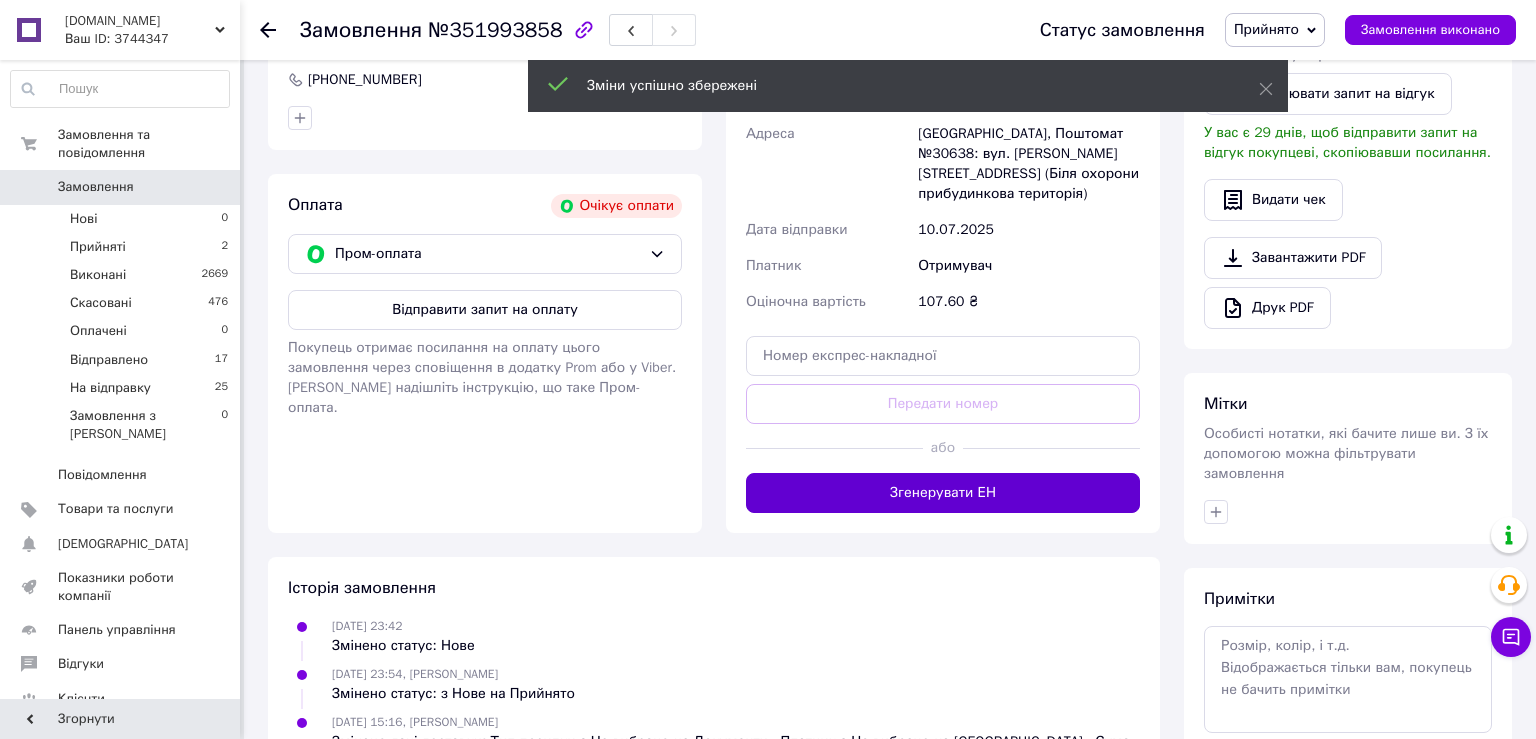 click on "Згенерувати ЕН" at bounding box center (943, 493) 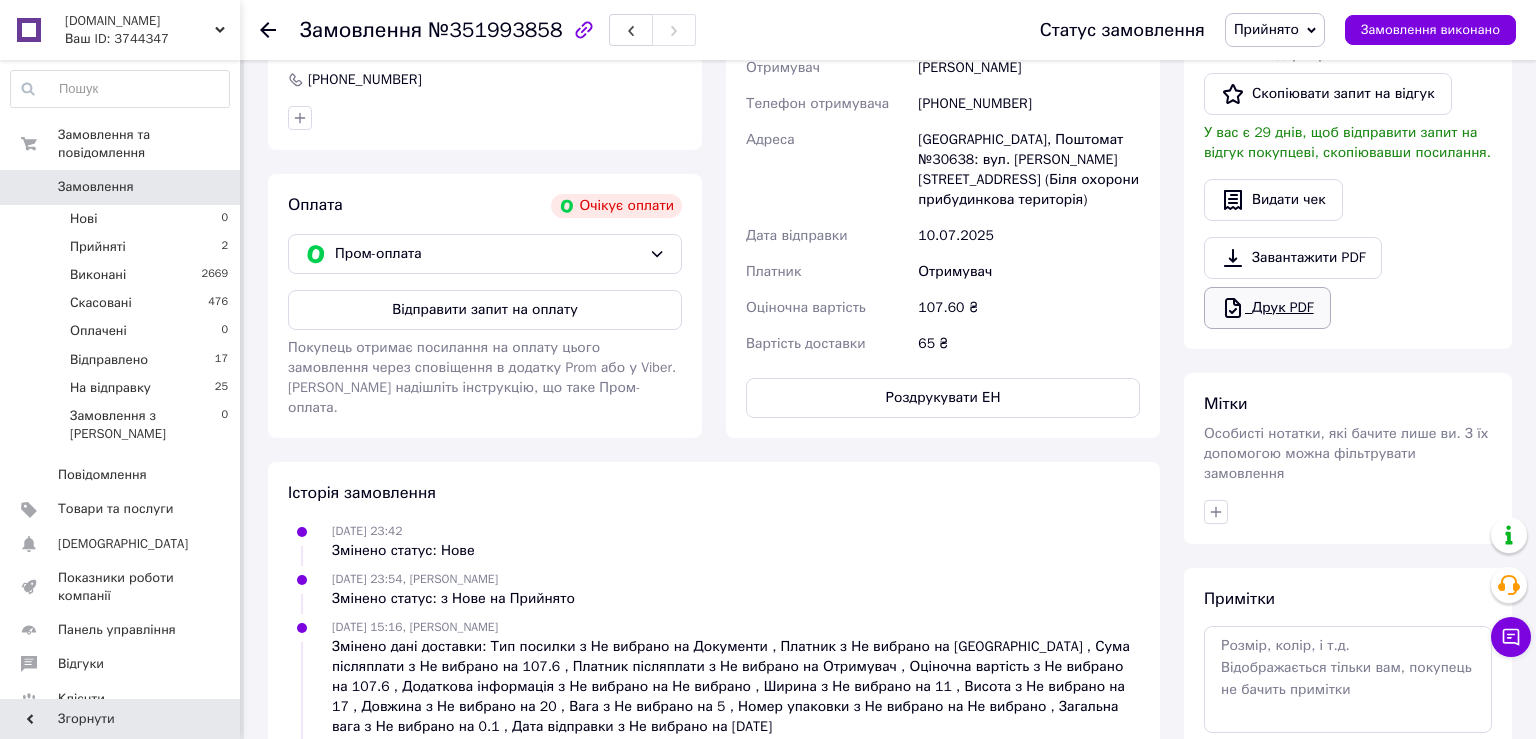 click 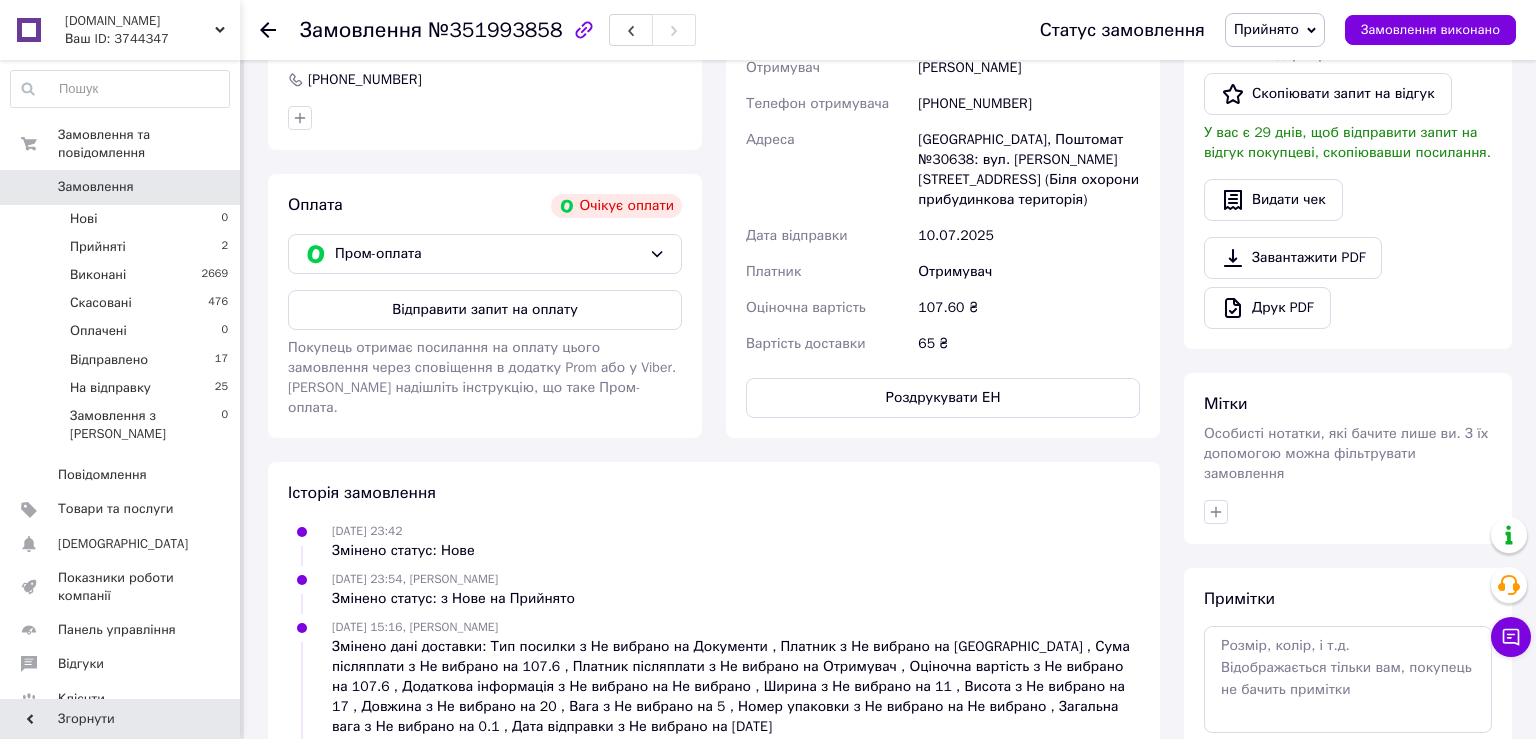 click 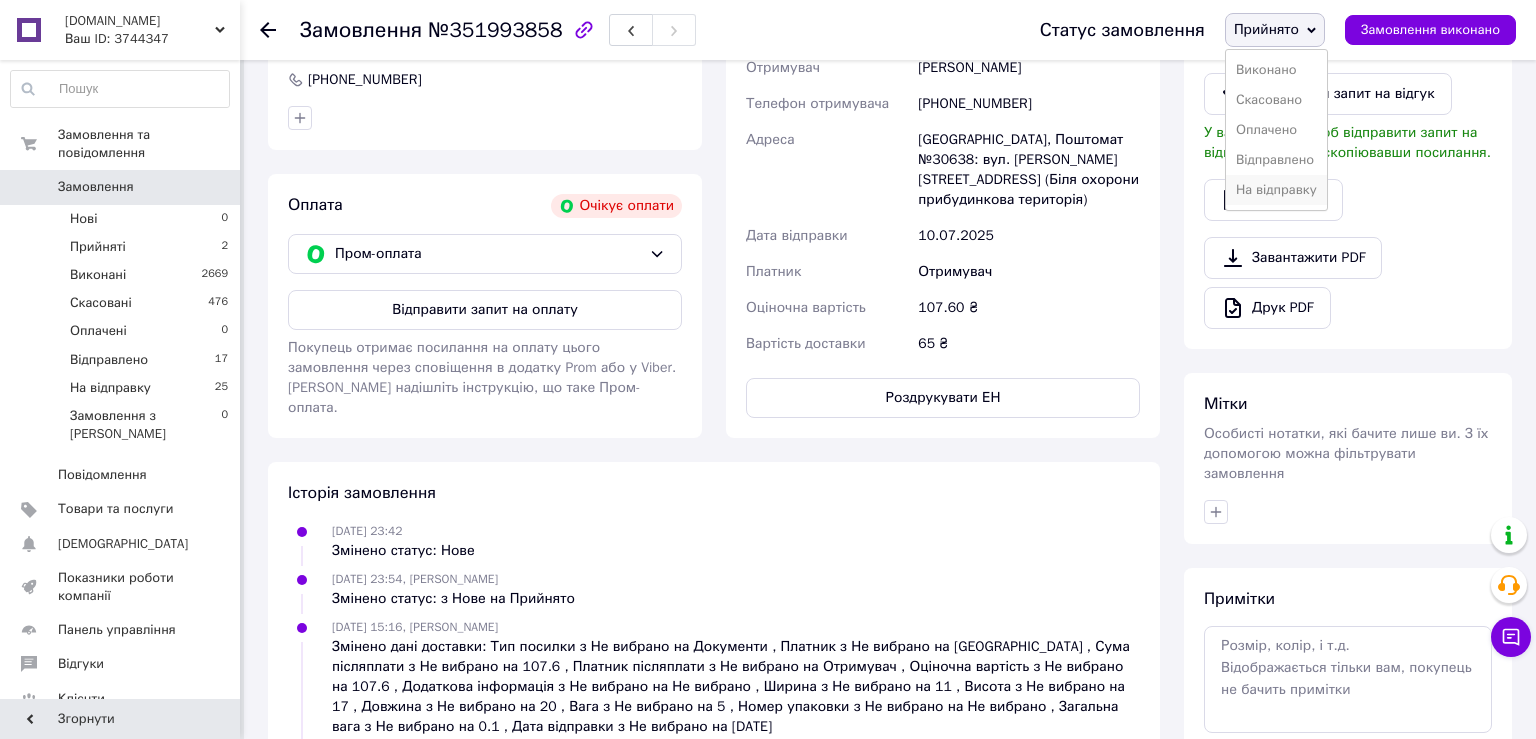 click on "На відправку" at bounding box center (1276, 190) 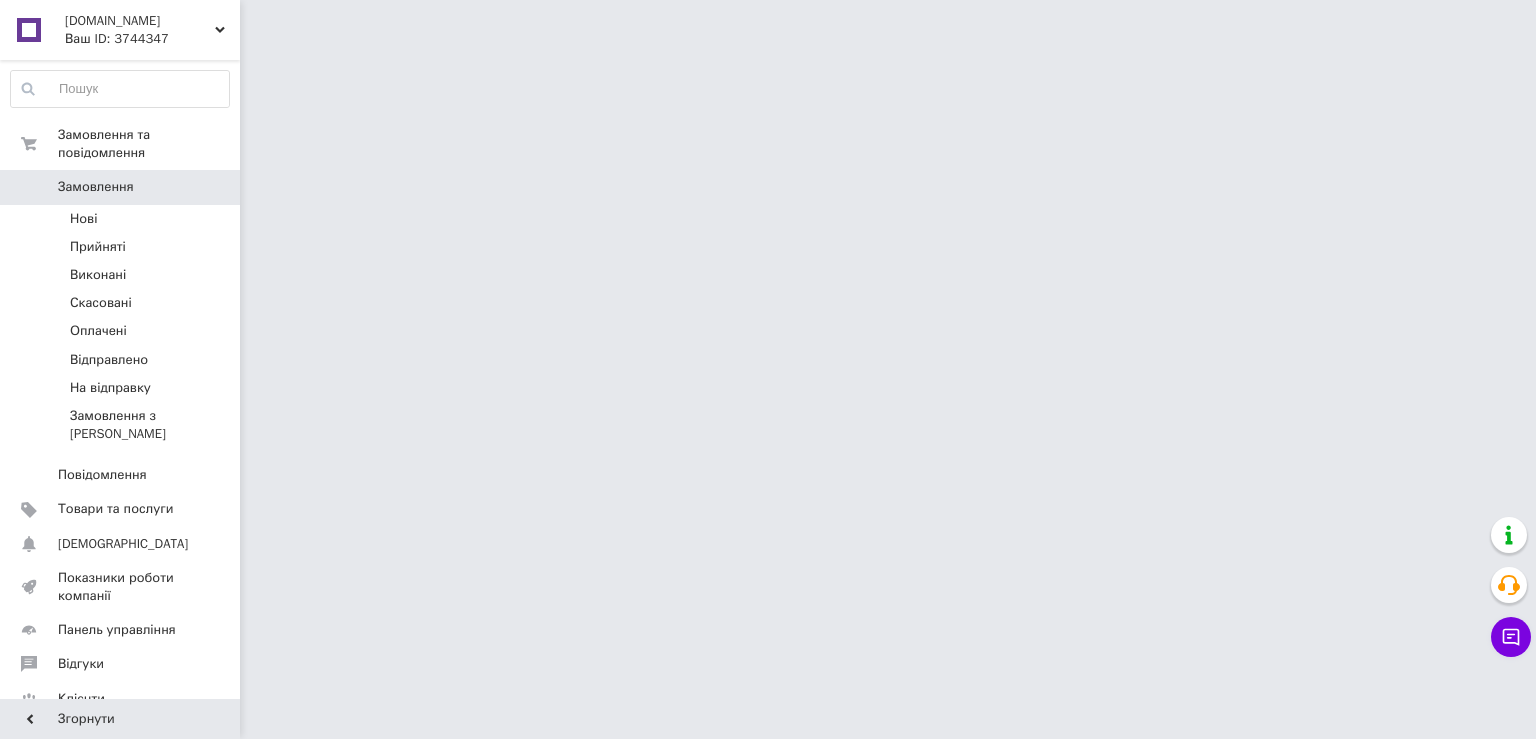 scroll, scrollTop: 0, scrollLeft: 0, axis: both 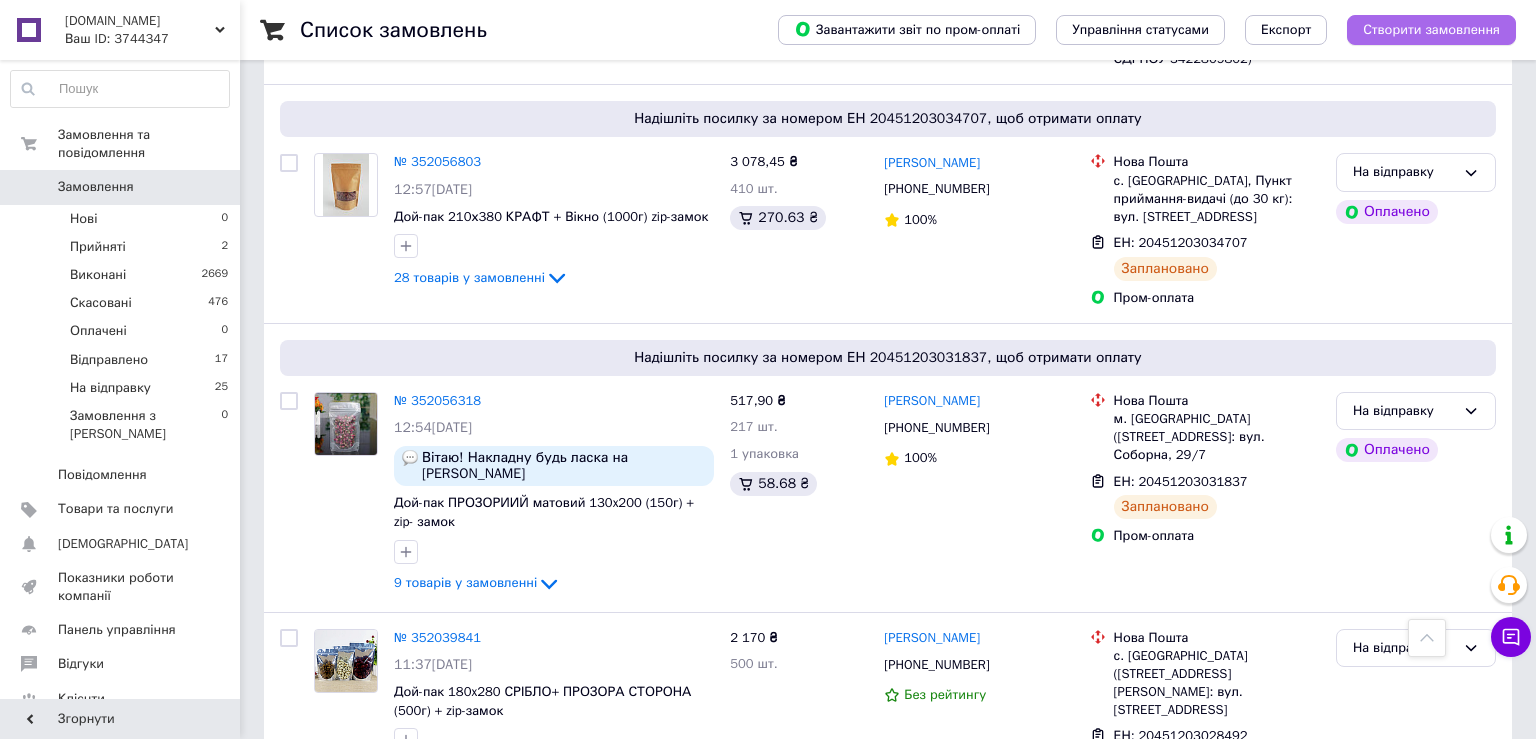 click on "Створити замовлення" at bounding box center [1431, 30] 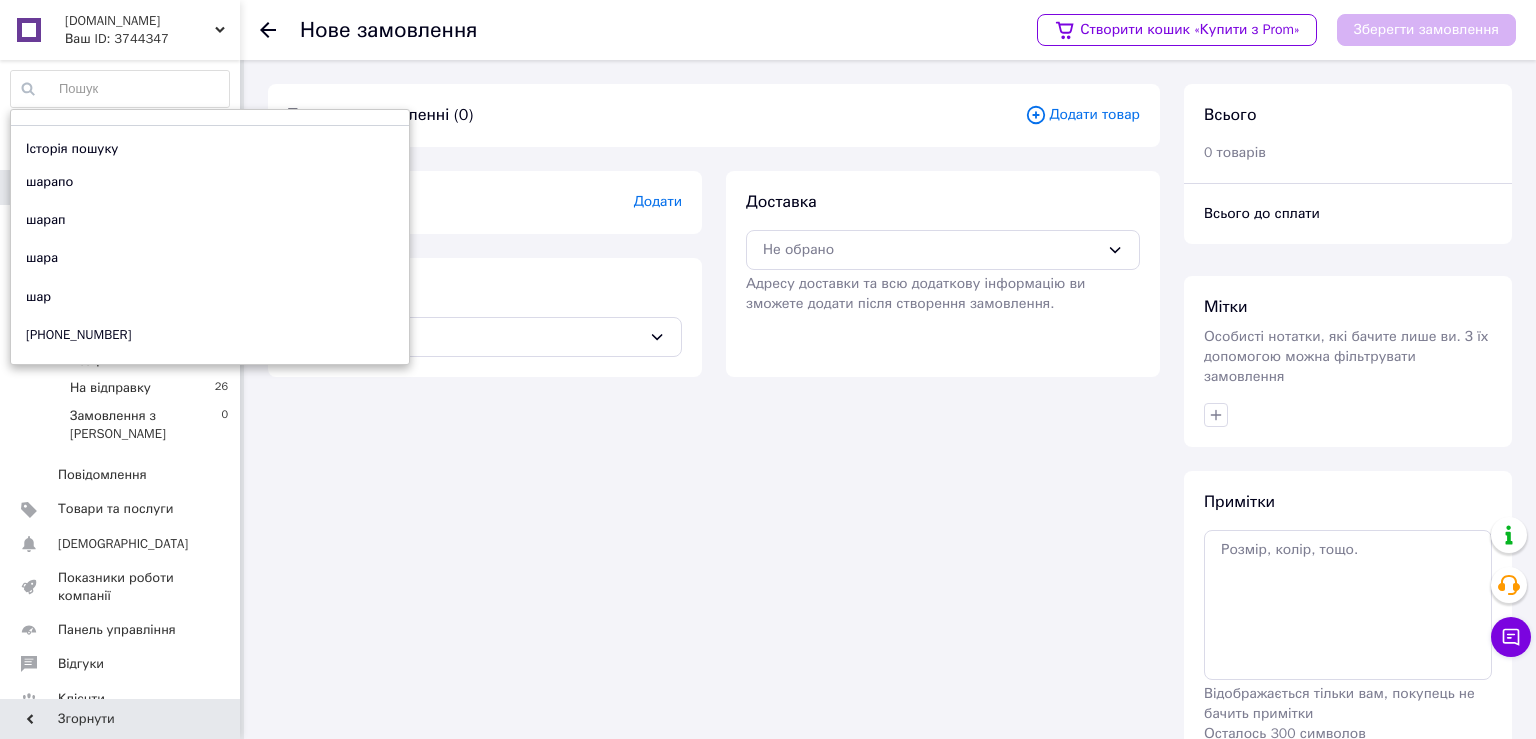 click at bounding box center [120, 89] 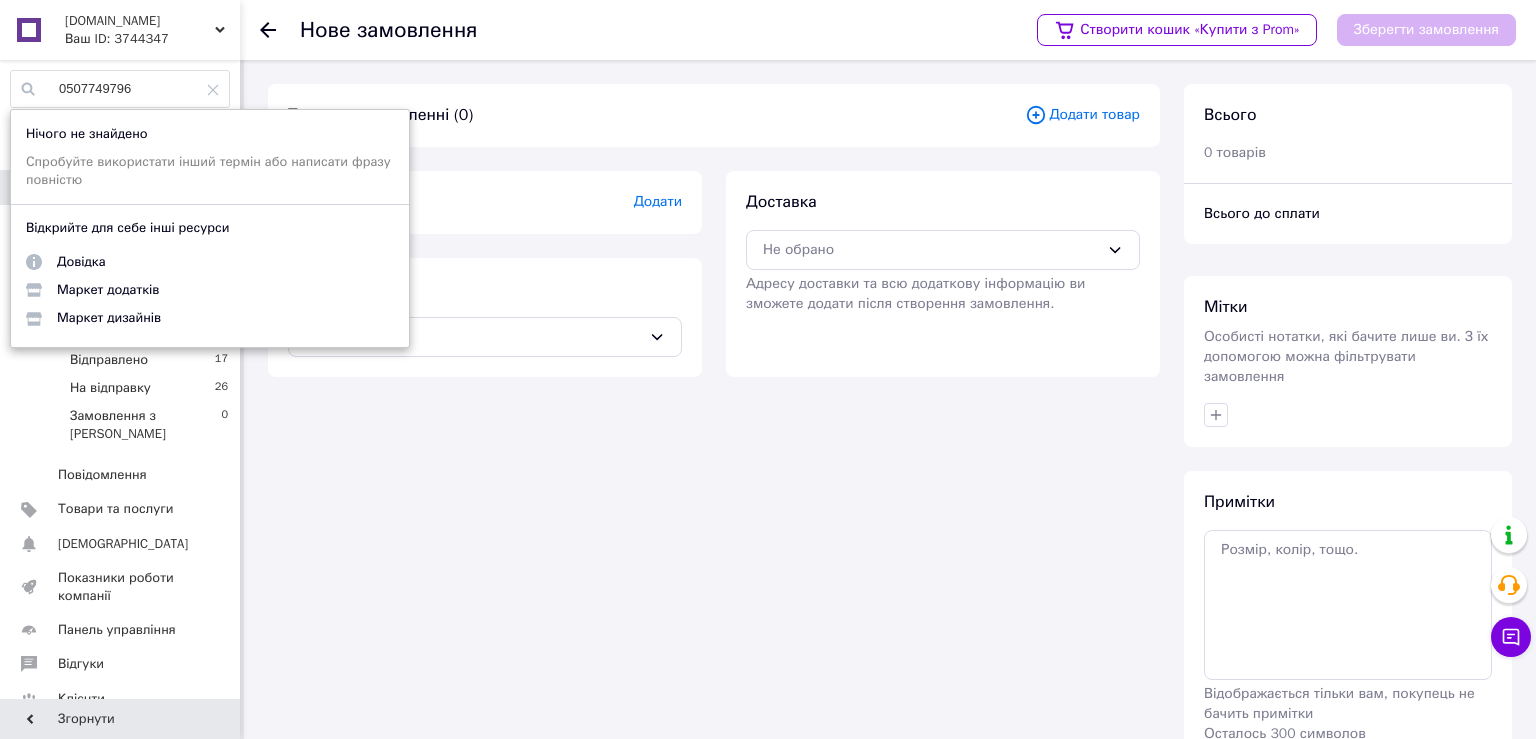 type on "0507749796" 